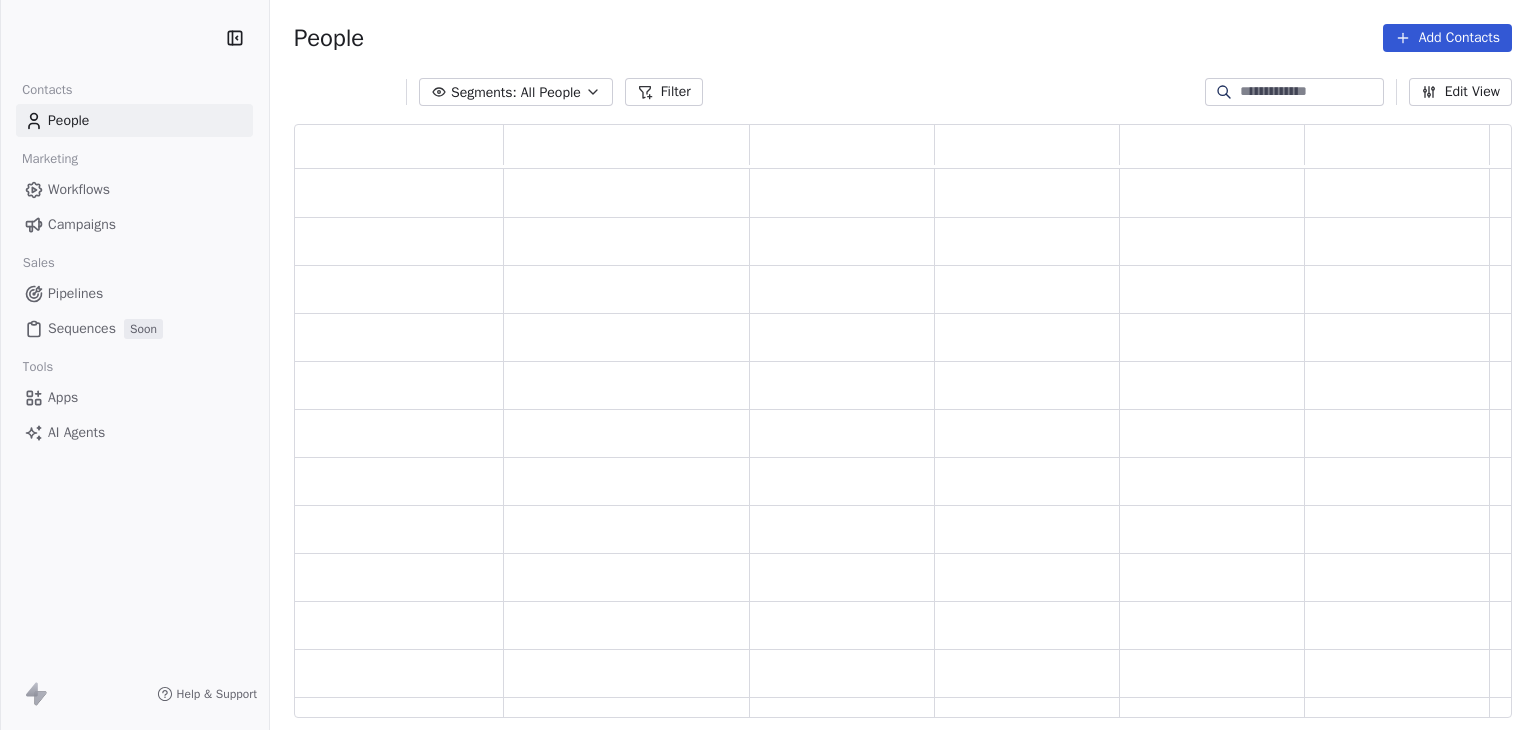 scroll, scrollTop: 0, scrollLeft: 0, axis: both 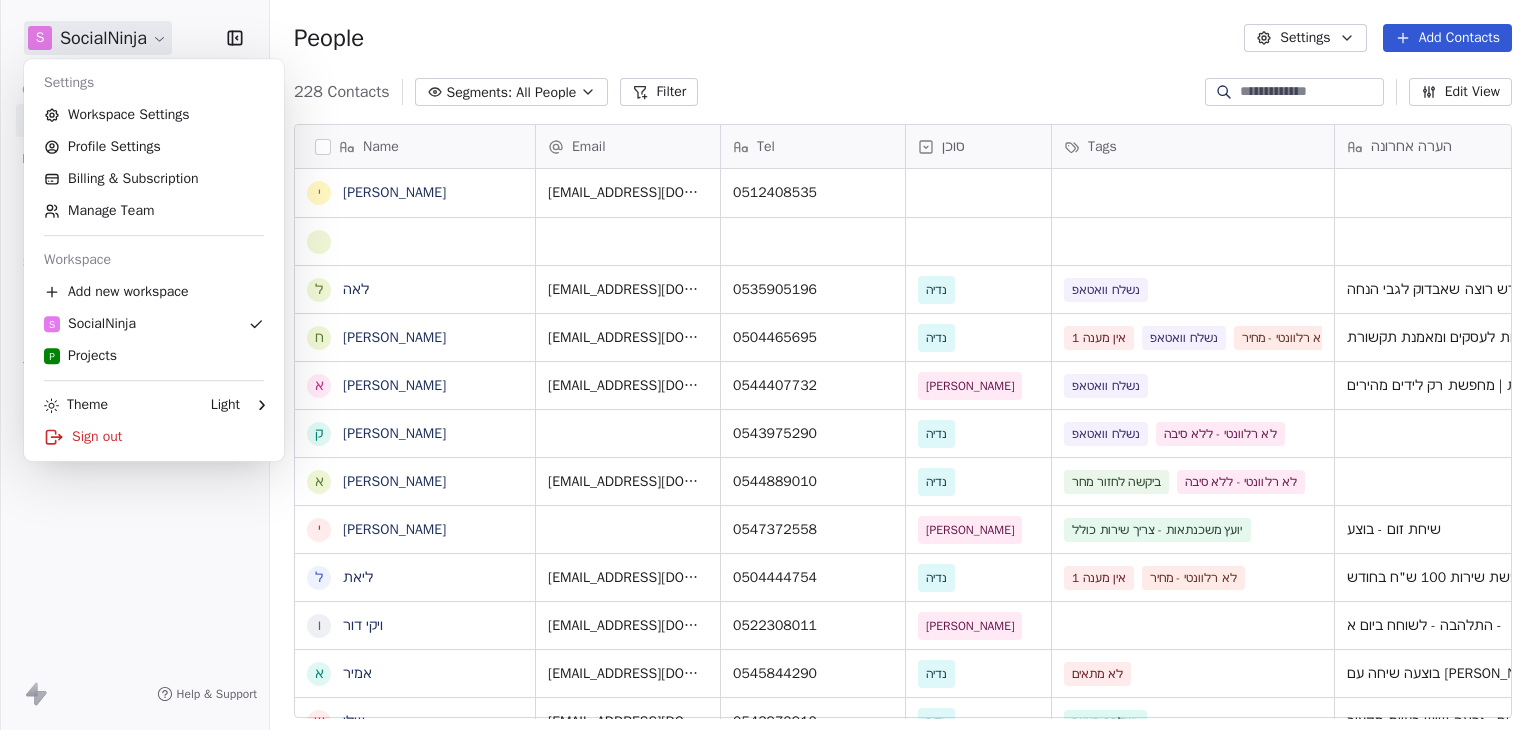 click on "S SocialNinja Contacts People Marketing Workflows Campaigns Sales Pipelines Sequences Soon Tools Apps AI Agents Help & Support People Settings  Add Contacts 228 Contacts Segments: All People Filter  Edit View Tag Export Name [PERSON_NAME] בדיקה ל [PERSON_NAME] ח [PERSON_NAME] א [PERSON_NAME] ק [PERSON_NAME] א [PERSON_NAME] י [PERSON_NAME] ל [PERSON_NAME] ו [PERSON_NAME] א [PERSON_NAME] ש שלי י [PERSON_NAME] ל [PERSON_NAME] ח [PERSON_NAME] ה [PERSON_NAME] י [PERSON_NAME] ד [PERSON_NAME] נ [PERSON_NAME] ז [PERSON_NAME] ש [PERSON_NAME] ת [PERSON_NAME] ת [PERSON_NAME] ל [PERSON_NAME] א [PERSON_NAME] מ [PERSON_NAME] י [PERSON_NAME] ל [PERSON_NAME] [PERSON_NAME] ר [PERSON_NAME] ל [PERSON_NAME] ב [PERSON_NAME] Email Tel סוכן Tags הערה אחרונה שם חברה Last Activity Date IST Created Date IST [EMAIL_ADDRESS][DOMAIN_NAME] 0512408535 [DATE] 09:38 PM [DATE] 08:08 PM [EMAIL_ADDRESS][DOMAIN_NAME] 0535905196 [PERSON_NAME] נשלח וואטאפ [DATE] 01:15 PM" at bounding box center [768, 365] 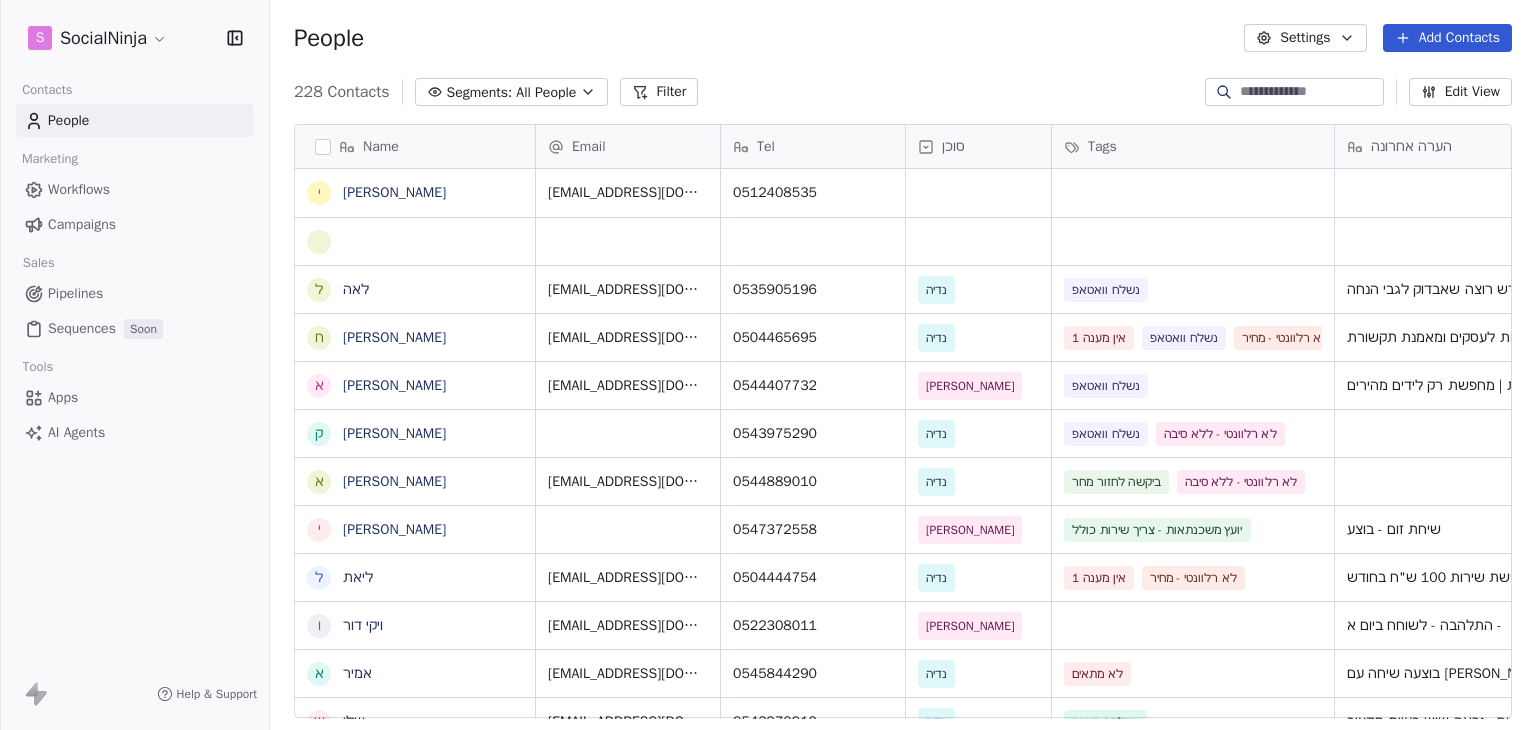 click on "Apps" at bounding box center [63, 397] 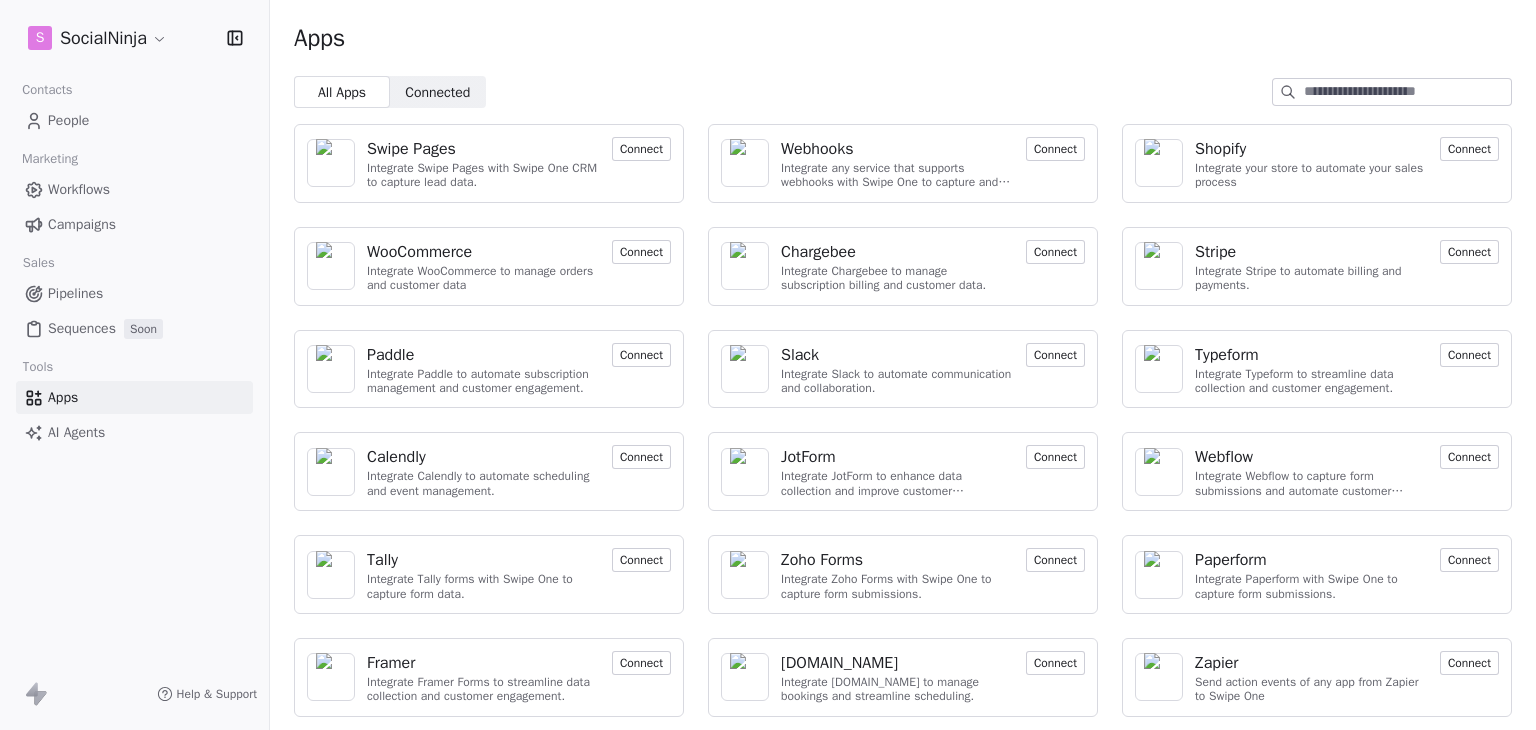 click on "Connected" at bounding box center [437, 92] 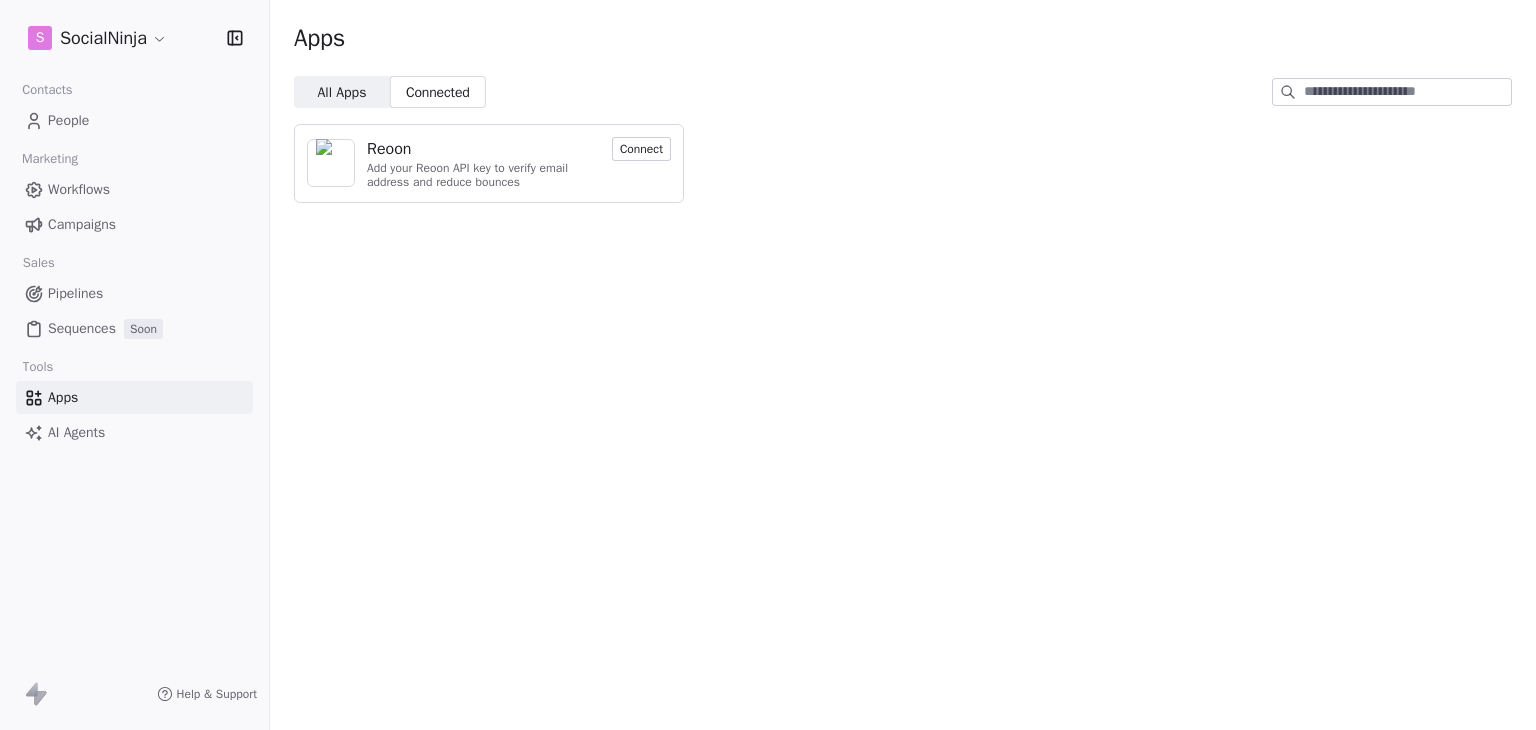 click on "S SocialNinja Contacts People Marketing Workflows Campaigns Sales Pipelines Sequences Soon Tools Apps AI Agents Help & Support Apps All Apps All Apps Connected Connected Reoon Add your Reoon API key to verify email address and reduce bounces Connect" at bounding box center (768, 365) 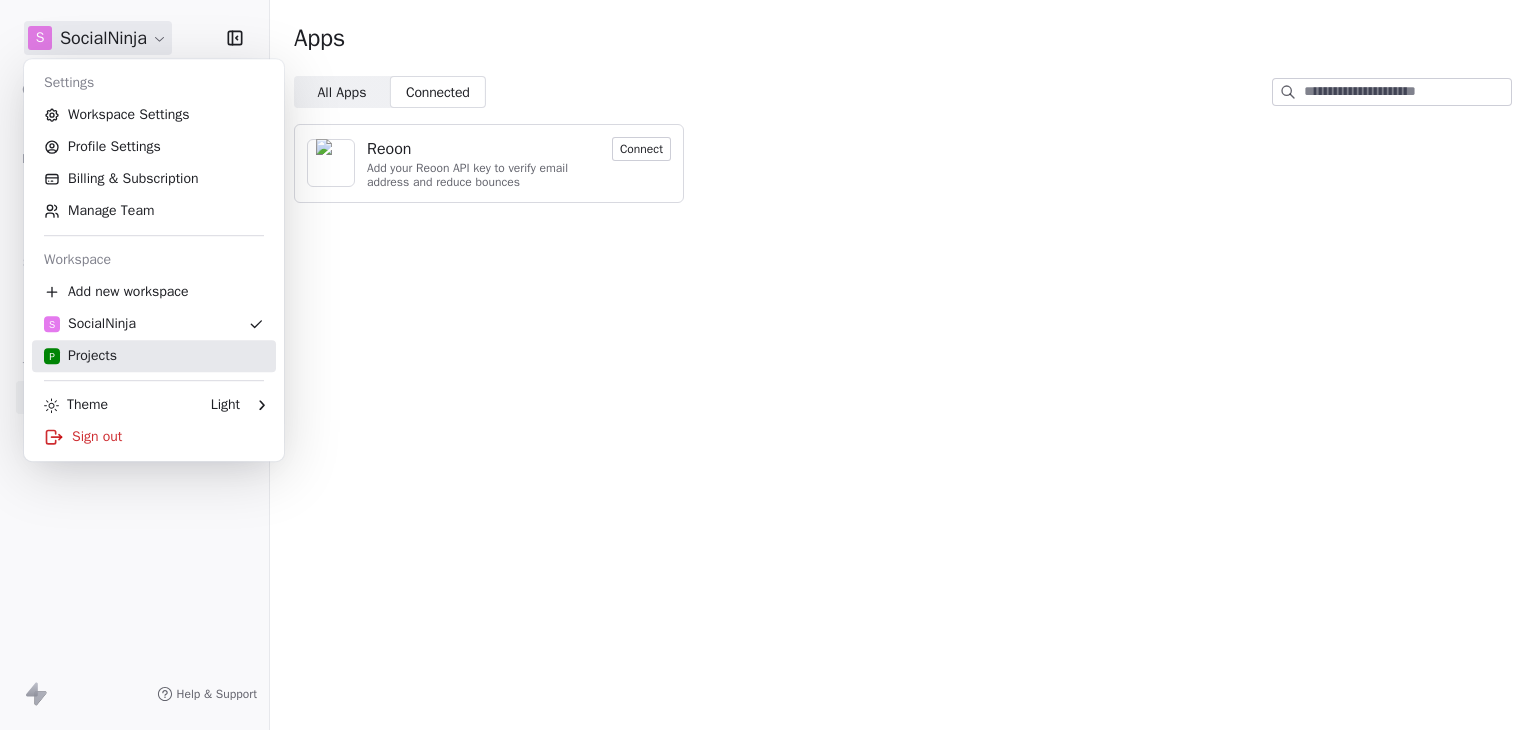 click on "P Projects" at bounding box center [80, 356] 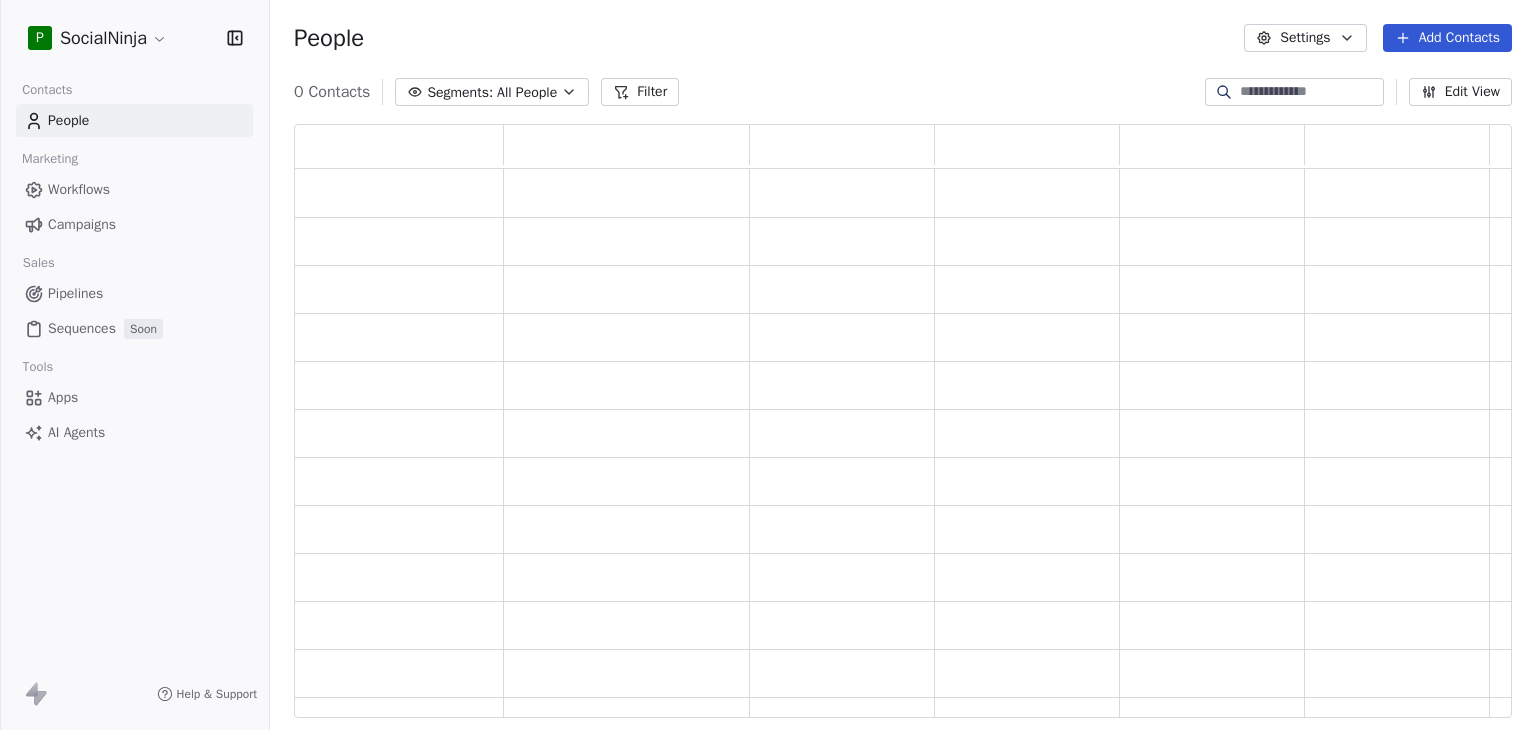 scroll, scrollTop: 16, scrollLeft: 16, axis: both 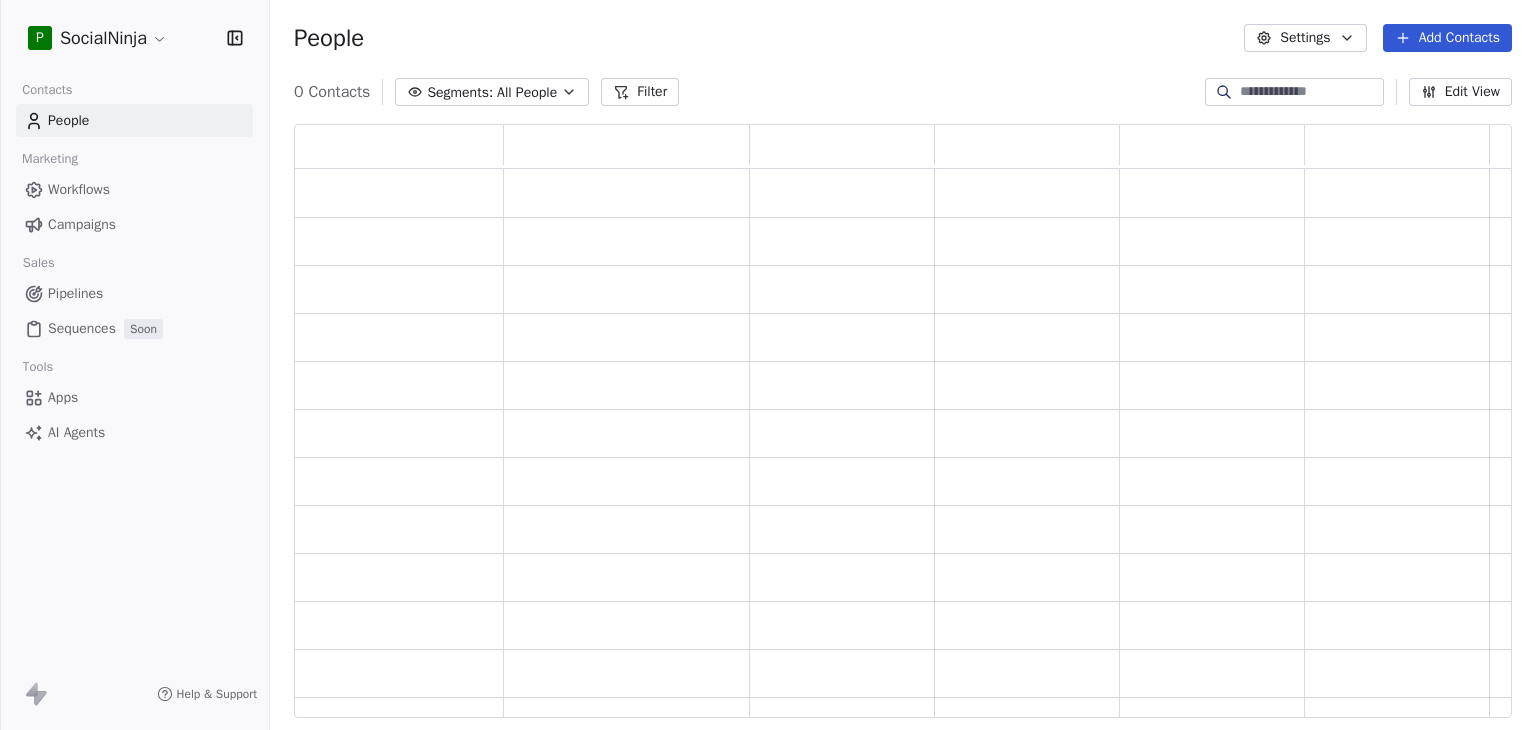 click on "Apps" at bounding box center (63, 397) 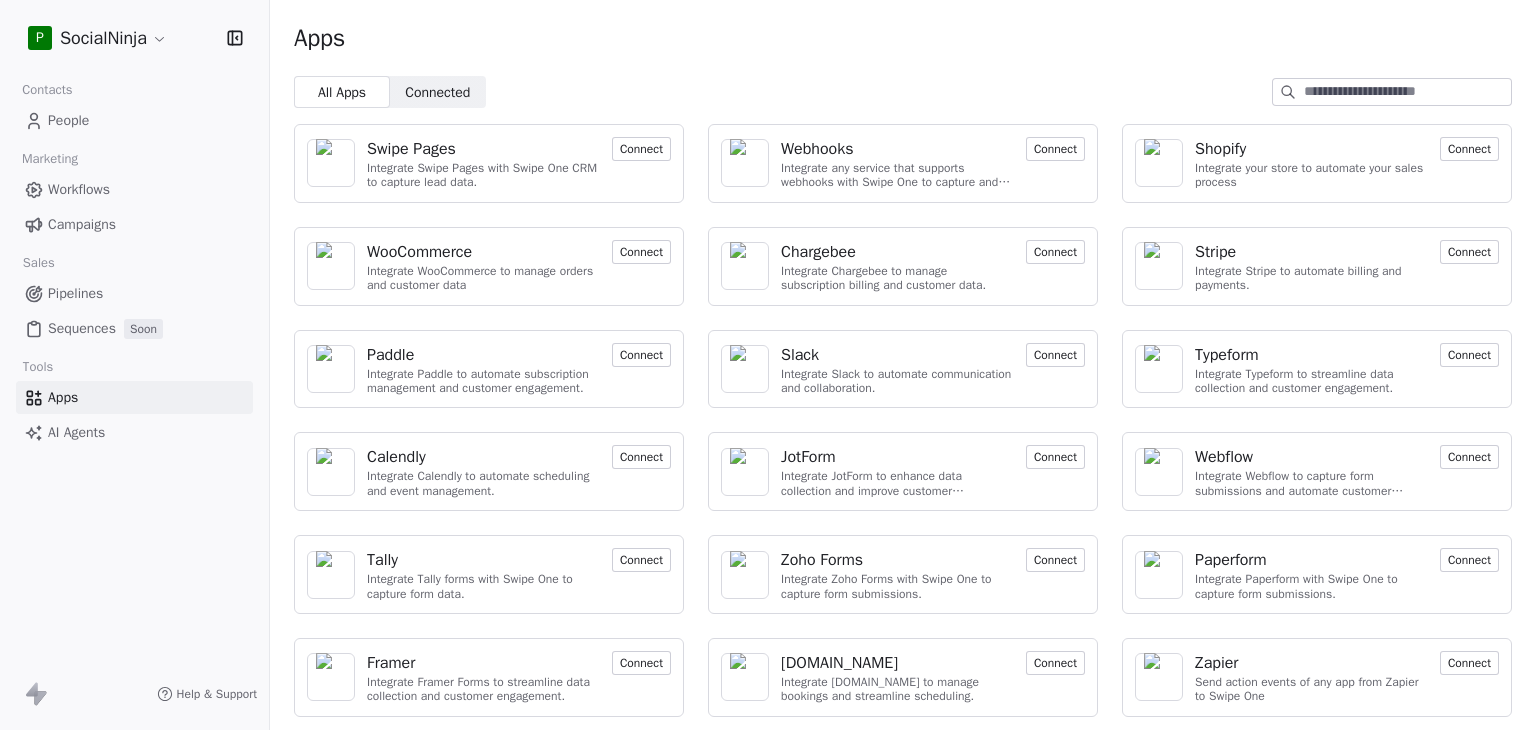 click on "Connected Connected" at bounding box center [438, 92] 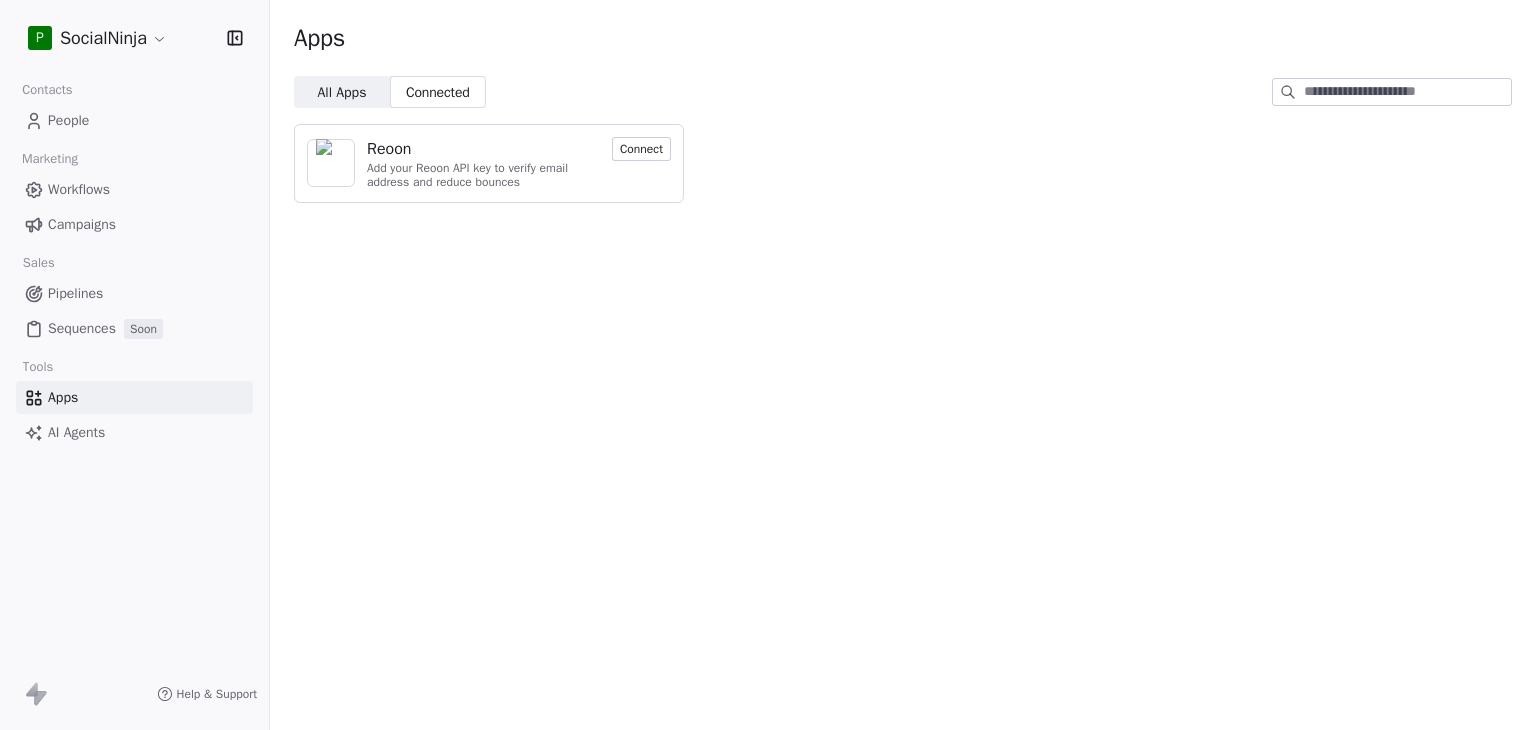 click on "P SocialNinja Contacts People Marketing Workflows Campaigns Sales Pipelines Sequences Soon Tools Apps AI Agents Help & Support Apps All Apps All Apps Connected Connected Reoon Add your Reoon API key to verify email address and reduce bounces Connect" at bounding box center [768, 365] 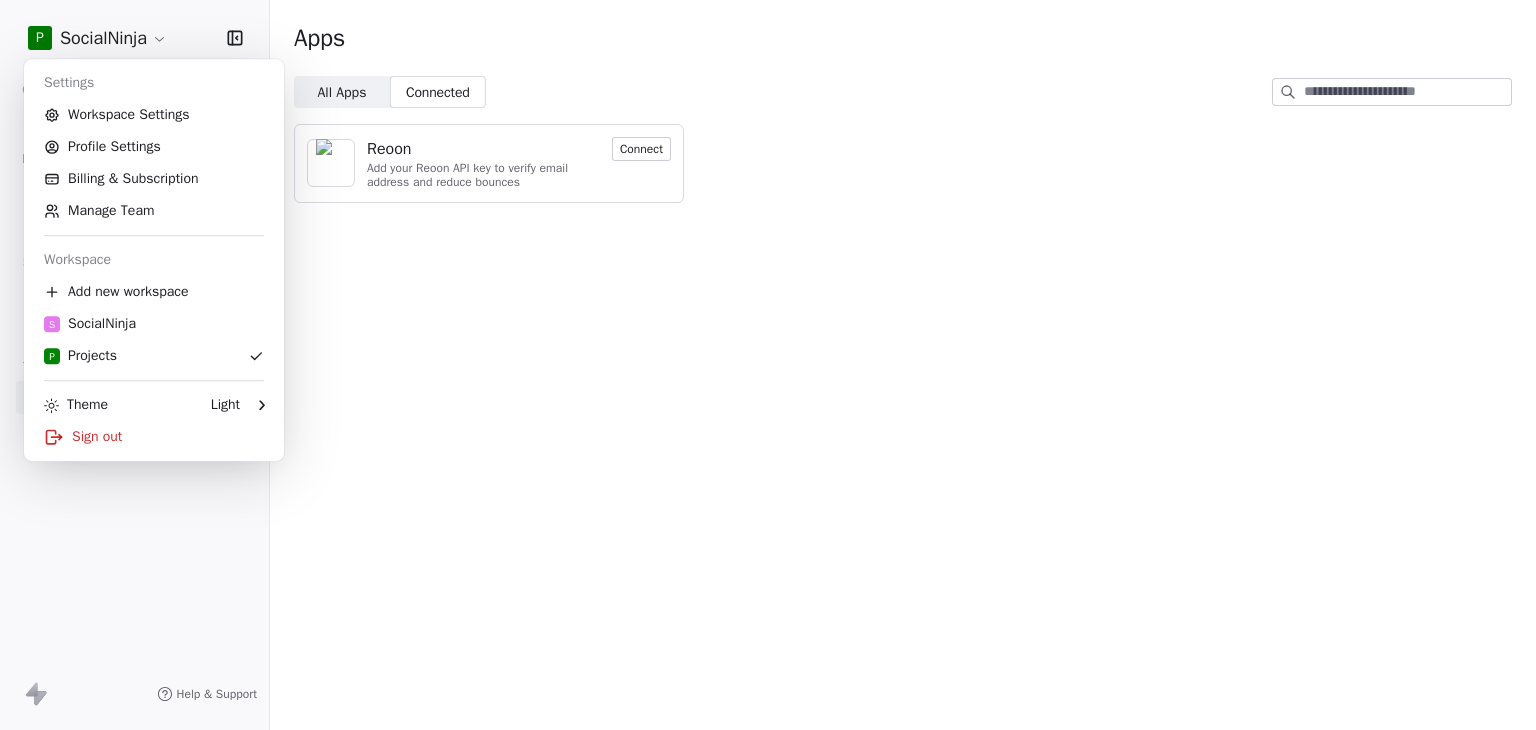 click on "P SocialNinja Contacts People Marketing Workflows Campaigns Sales Pipelines Sequences Soon Tools Apps AI Agents Help & Support Apps All Apps All Apps Connected Connected Reoon Add your Reoon API key to verify email address and reduce bounces Connect   Settings Workspace Settings Profile Settings Billing & Subscription Manage Team   Workspace Add new workspace S SocialNinja P Projects  Theme Light Sign out" at bounding box center (768, 365) 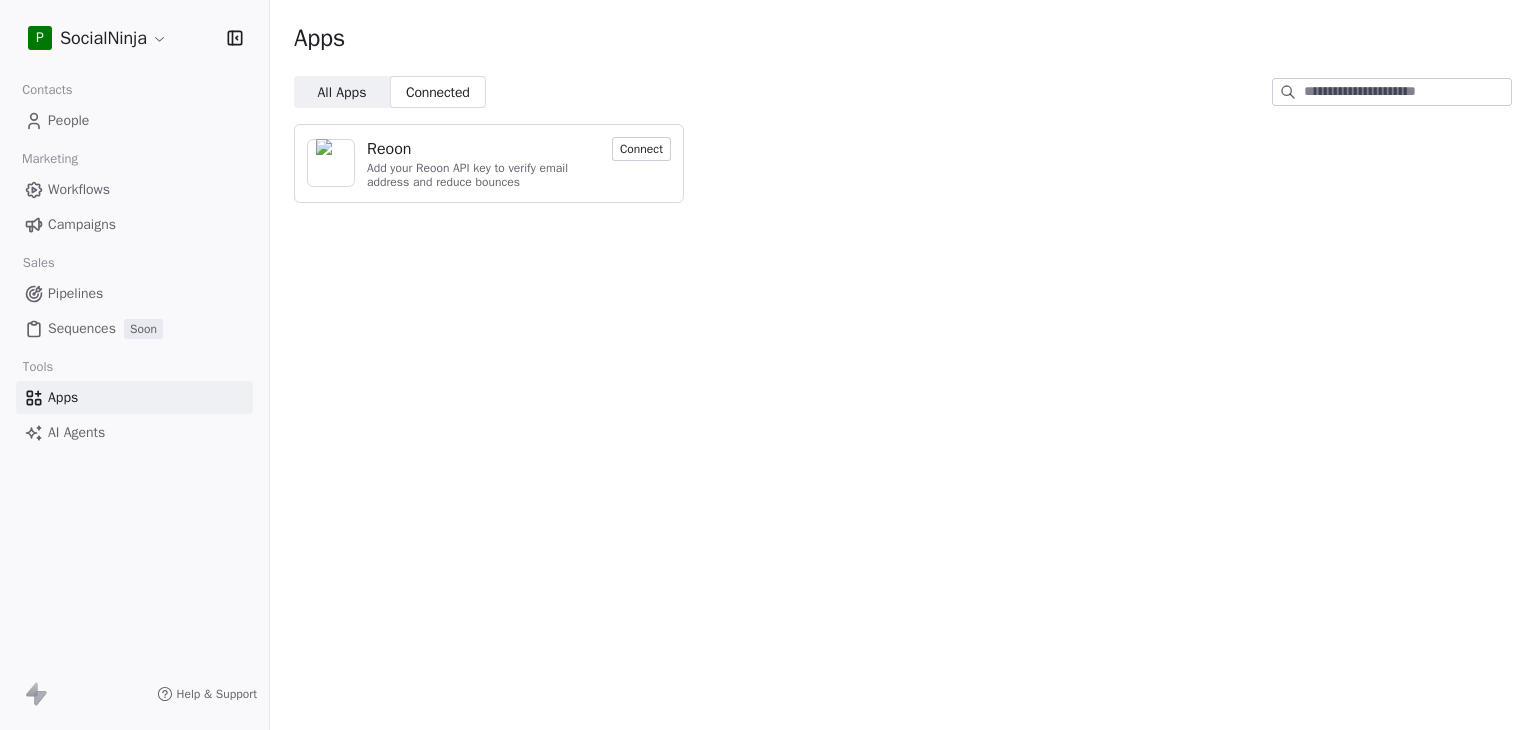 click on "Workflows" at bounding box center [79, 189] 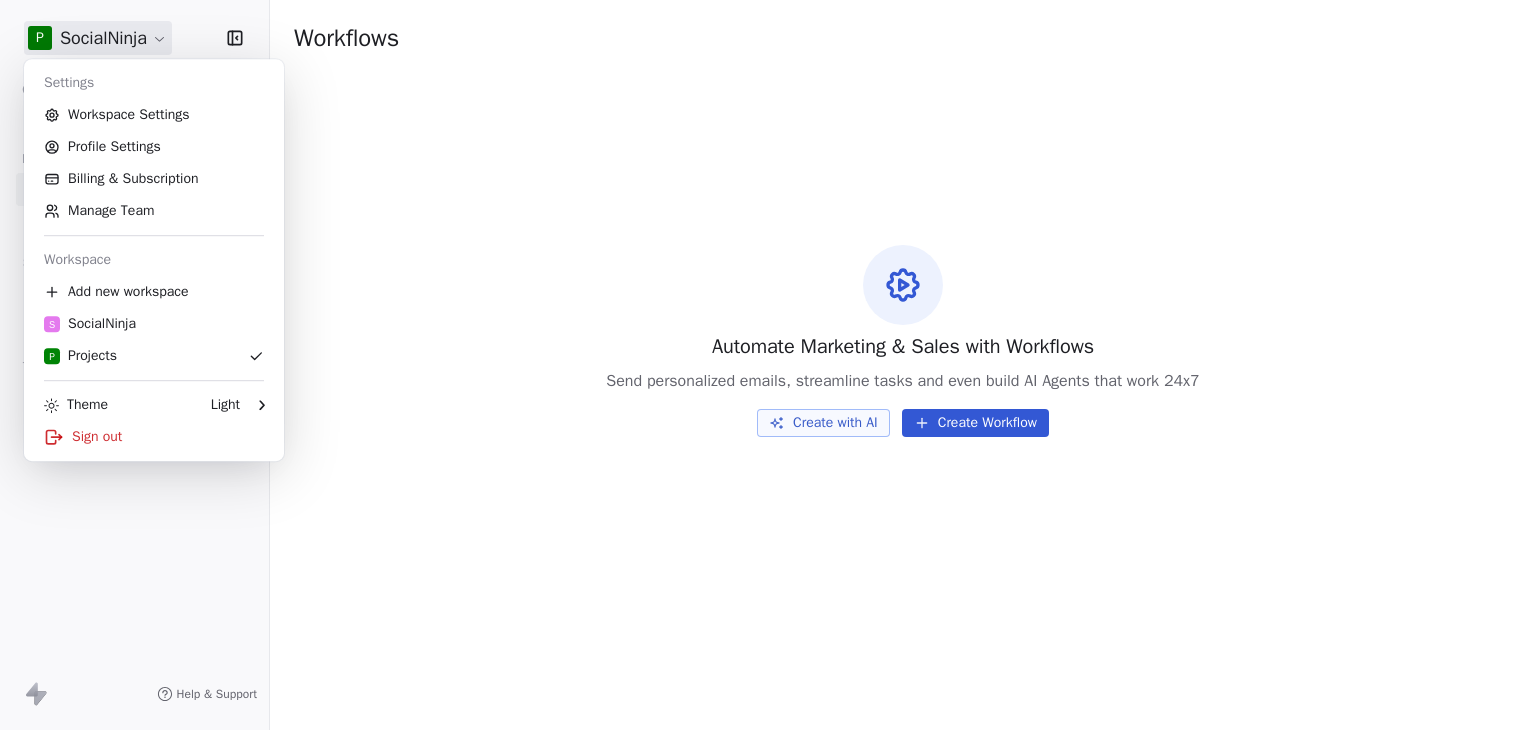 click on "P SocialNinja Contacts People Marketing Workflows Campaigns Sales Pipelines Sequences Soon Tools Apps AI Agents Help & Support Workflows Automate Marketing & Sales with Workflows Send personalized emails, streamline tasks and even build AI Agents that work 24x7  Create with AI  Create Workflow   Settings Workspace Settings Profile Settings Billing & Subscription Manage Team   Workspace Add new workspace S SocialNinja P Projects  Theme Light Sign out" at bounding box center [768, 365] 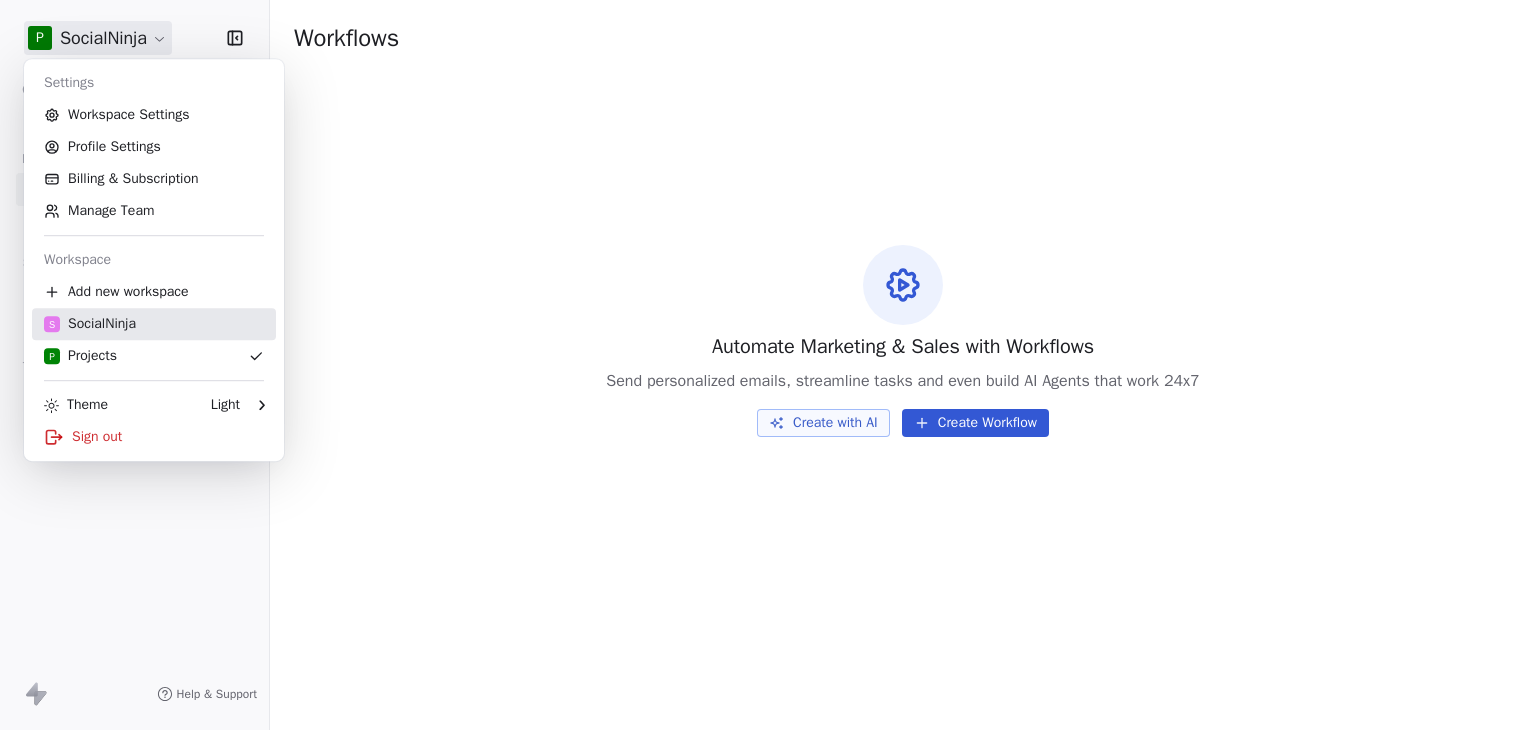 click on "S SocialNinja" at bounding box center (90, 324) 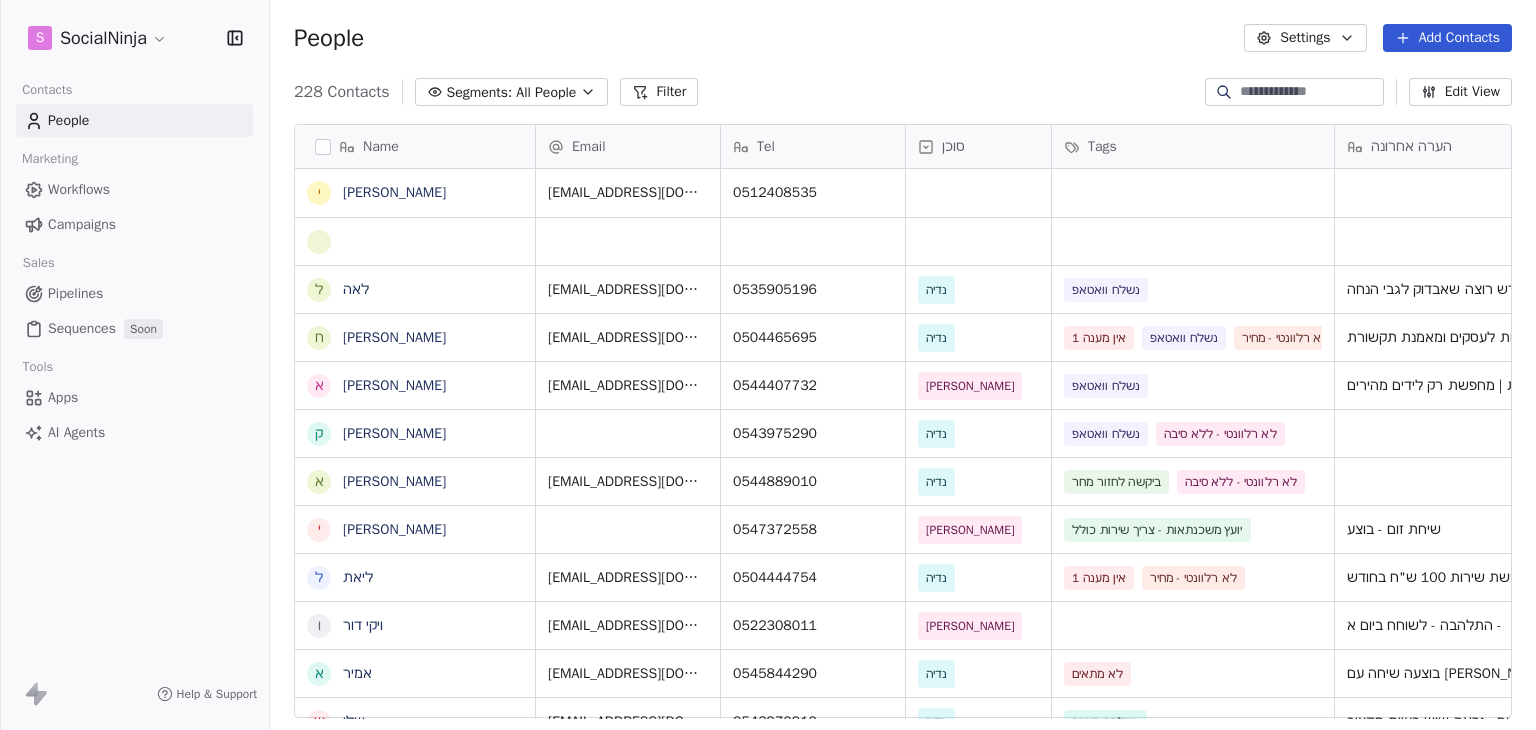 scroll, scrollTop: 16, scrollLeft: 16, axis: both 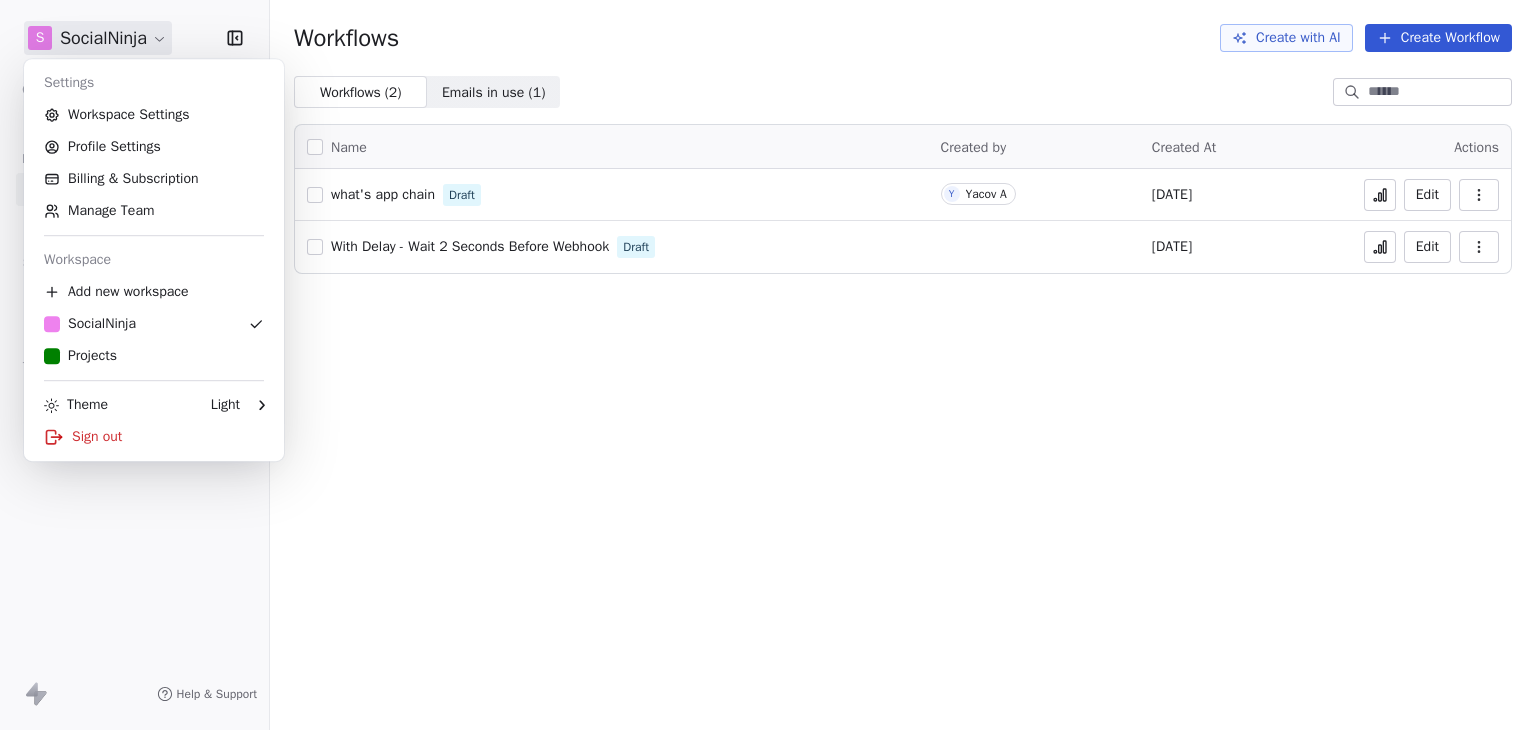 click on "S SocialNinja Contacts People Marketing Workflows Campaigns Sales Pipelines Sequences Soon Tools Apps AI Agents Help & Support Workflows  Create with AI  Create Workflow Workflows ( 2 ) Workflows ( 2 ) Emails in use ( 1 ) Emails in use ( 1 ) Name Created by Created At Actions what's app chain Draft Y Yacov A [DATE] Edit With Delay - Wait 2 Seconds Before Webhook Draft [DATE] Edit   Settings Workspace Settings Profile Settings Billing & Subscription Manage Team   Workspace Add new workspace SocialNinja Projects  Theme Light Sign out" at bounding box center [768, 365] 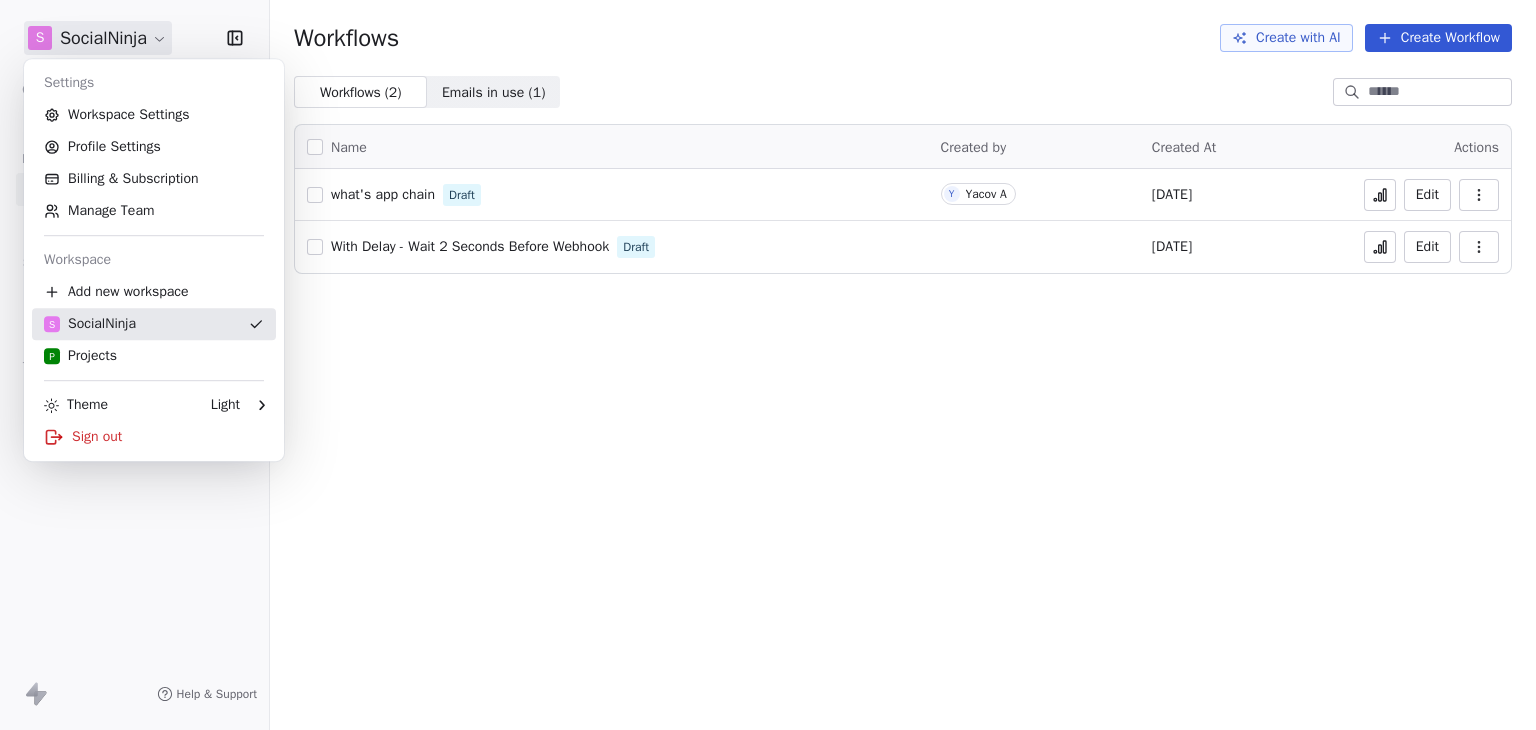 click on "S SocialNinja Contacts People Marketing Workflows Campaigns Sales Pipelines Sequences Soon Tools Apps AI Agents Help & Support Workflows  Create with AI  Create Workflow Workflows ( 2 ) Workflows ( 2 ) Emails in use ( 1 ) Emails in use ( 1 ) Name Created by Created At Actions what's app chain Draft Y Yacov A [DATE] Edit With Delay - Wait 2 Seconds Before Webhook Draft [DATE] Edit   Settings Workspace Settings Profile Settings Billing & Subscription Manage Team   Workspace Add new workspace S SocialNinja P Projects  Theme Light Sign out" at bounding box center [768, 365] 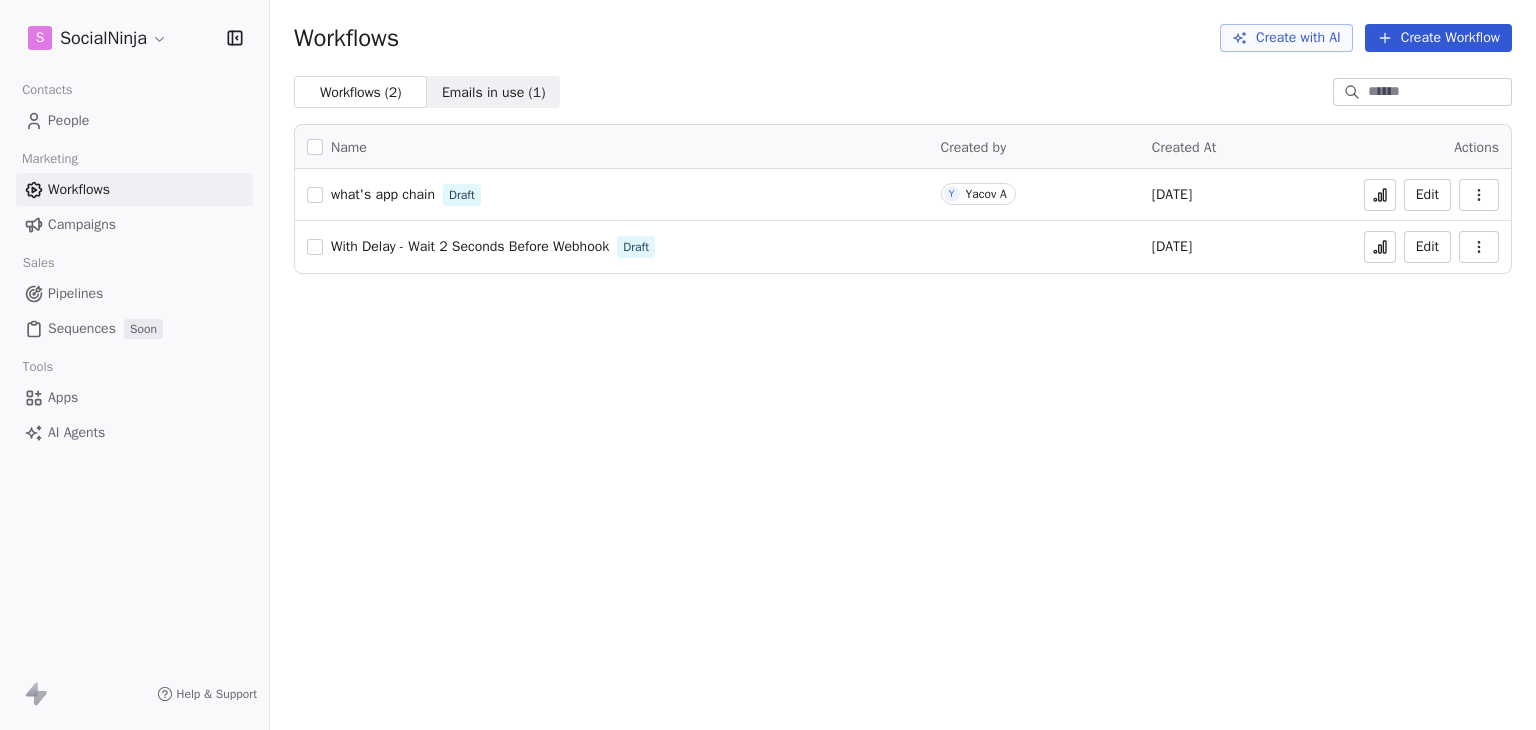 click on "People" at bounding box center [134, 120] 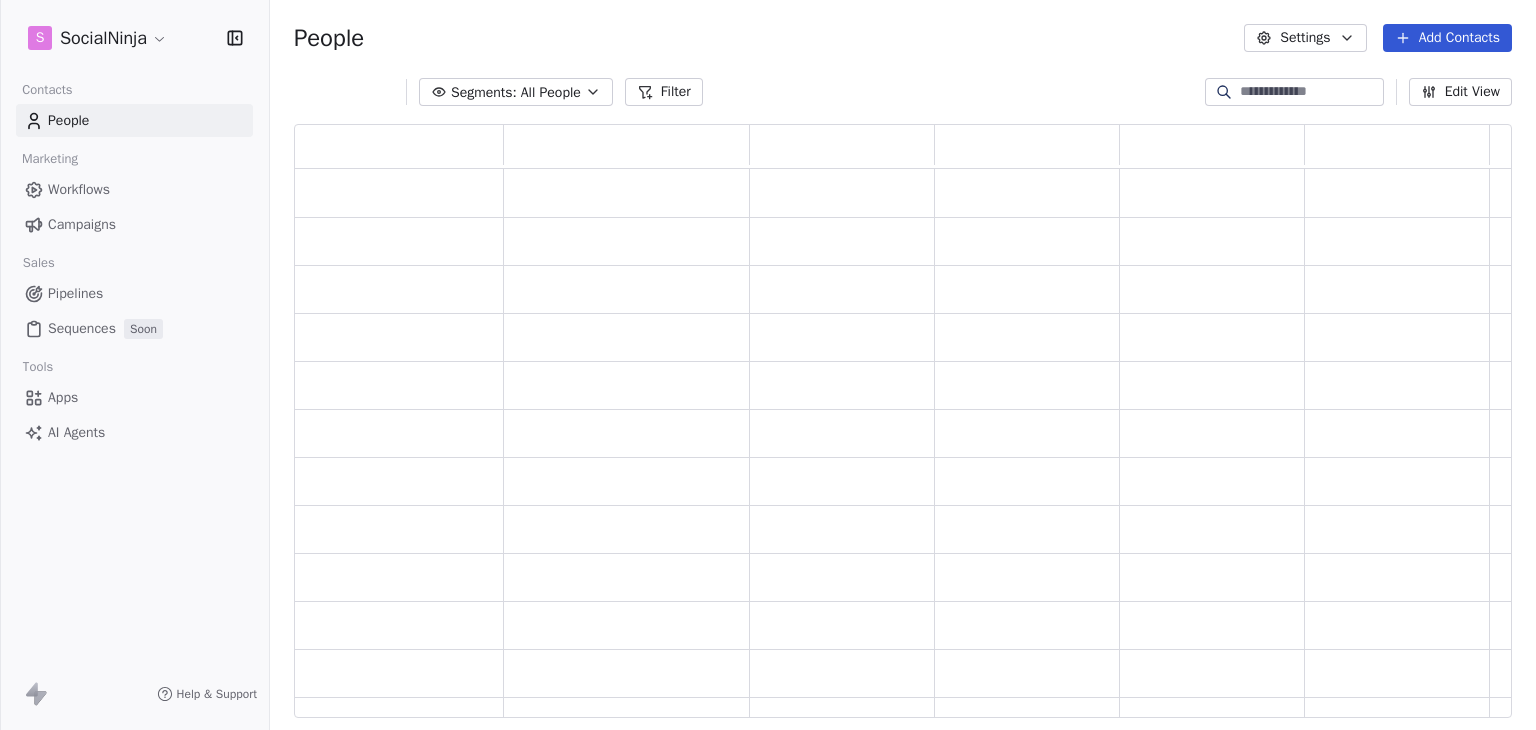 scroll, scrollTop: 16, scrollLeft: 16, axis: both 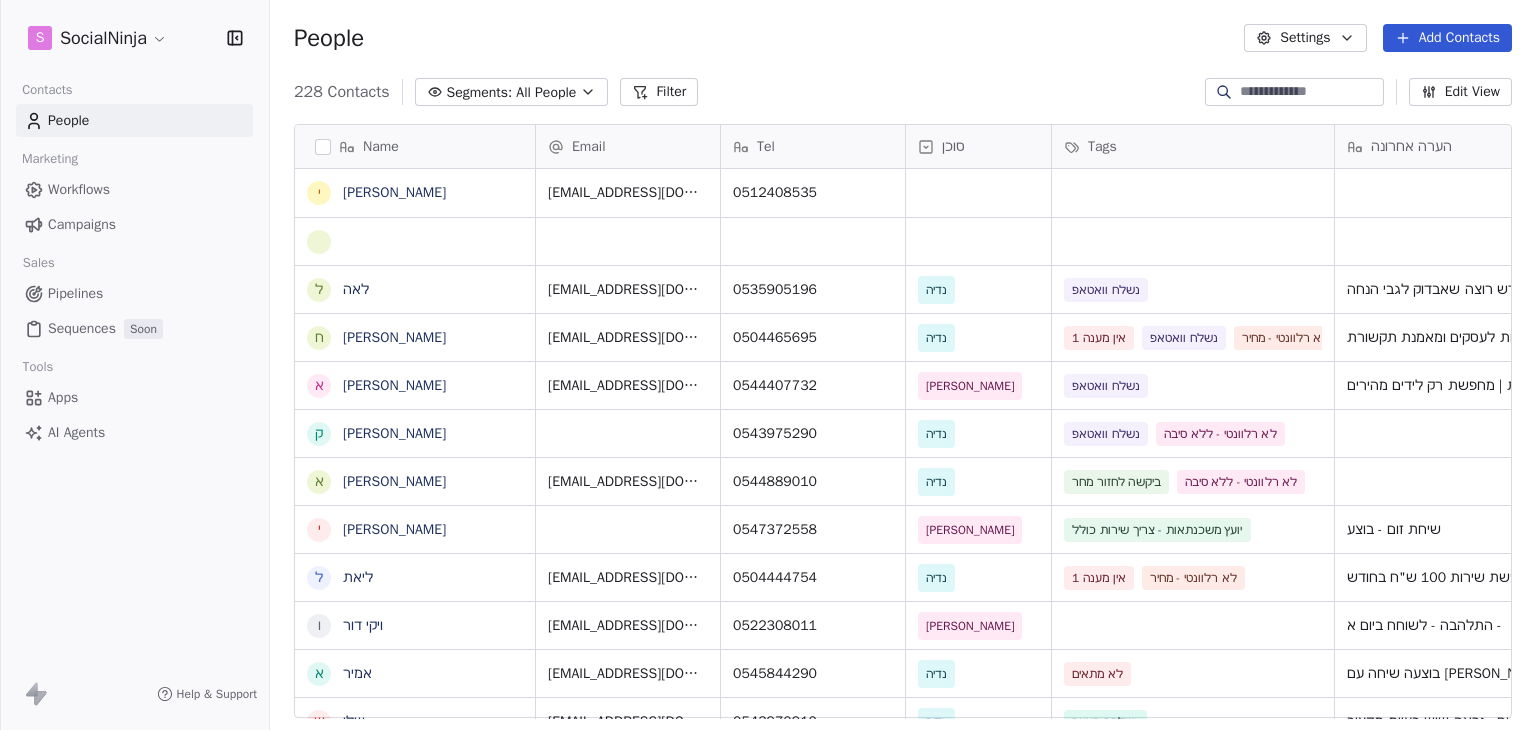 click on "Filter" at bounding box center (659, 92) 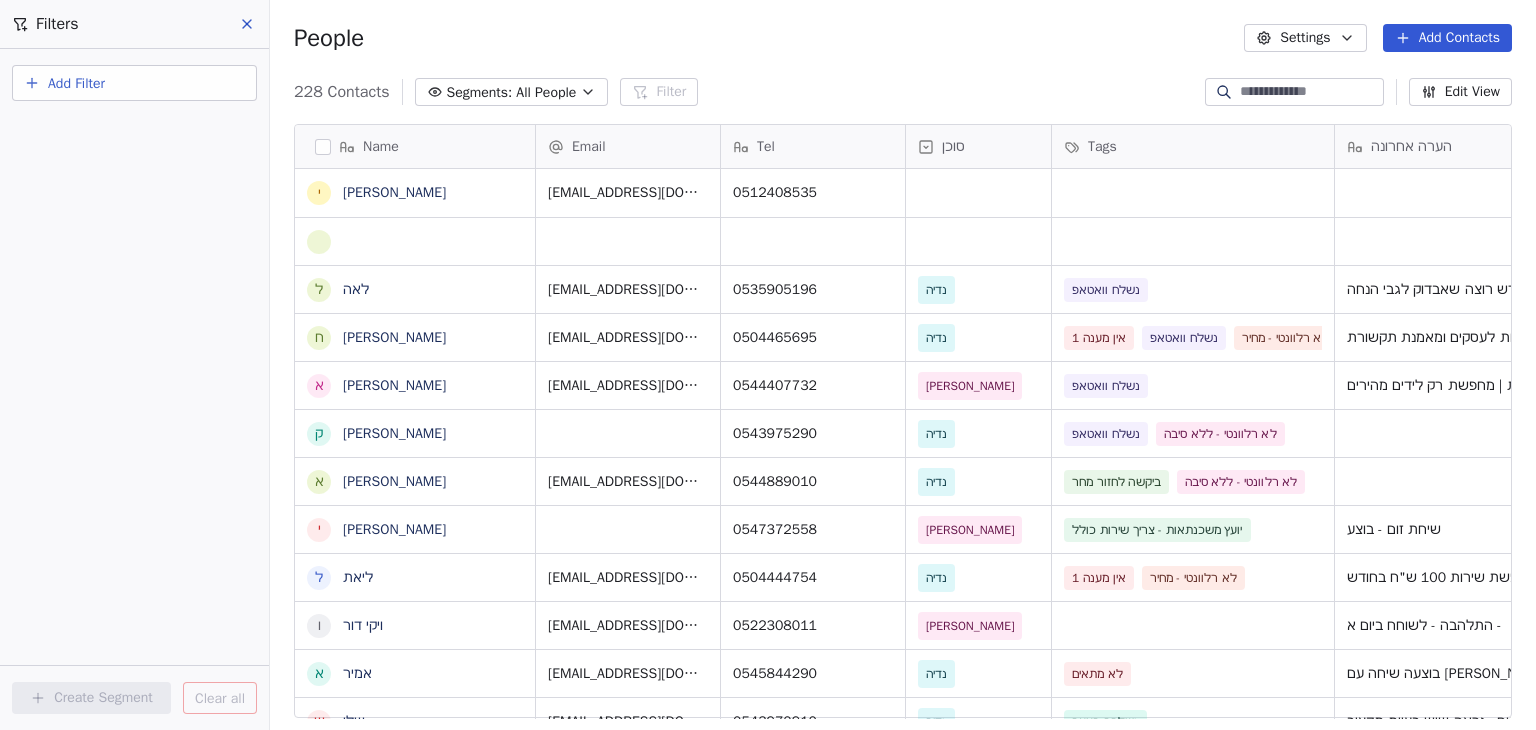 click on "228 Contacts Segments: All People Filter  Edit View" at bounding box center [903, 92] 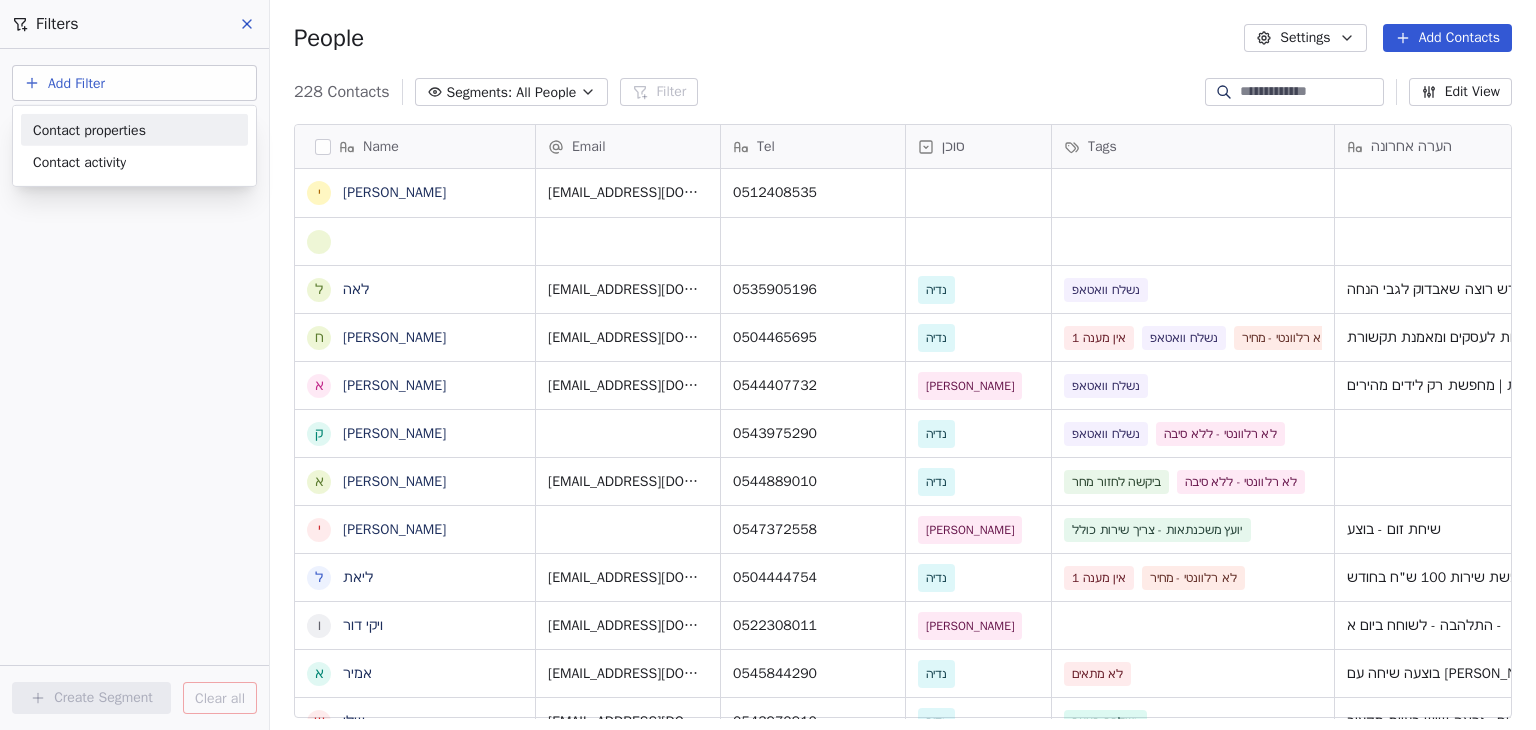 click on "Contact properties" at bounding box center (89, 129) 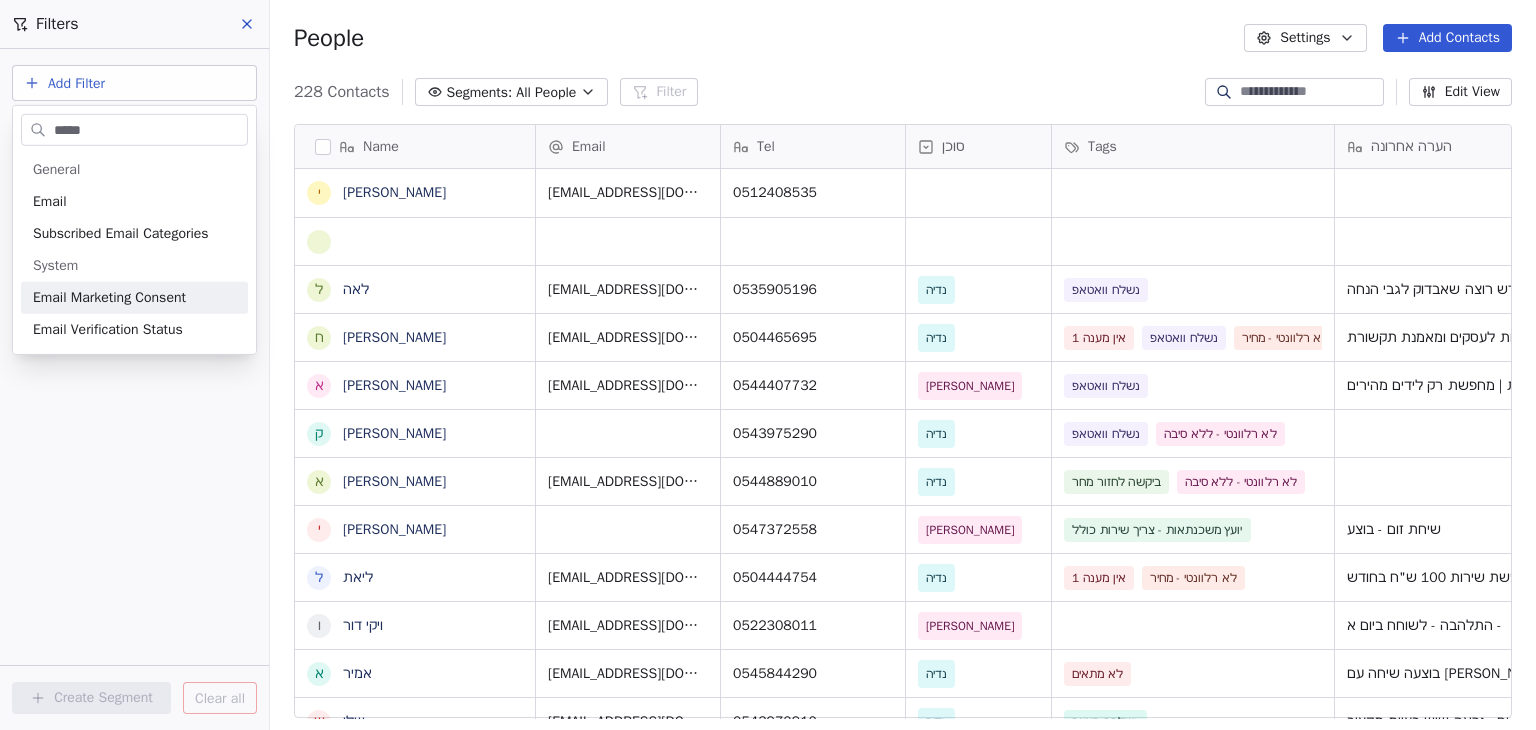 type on "*****" 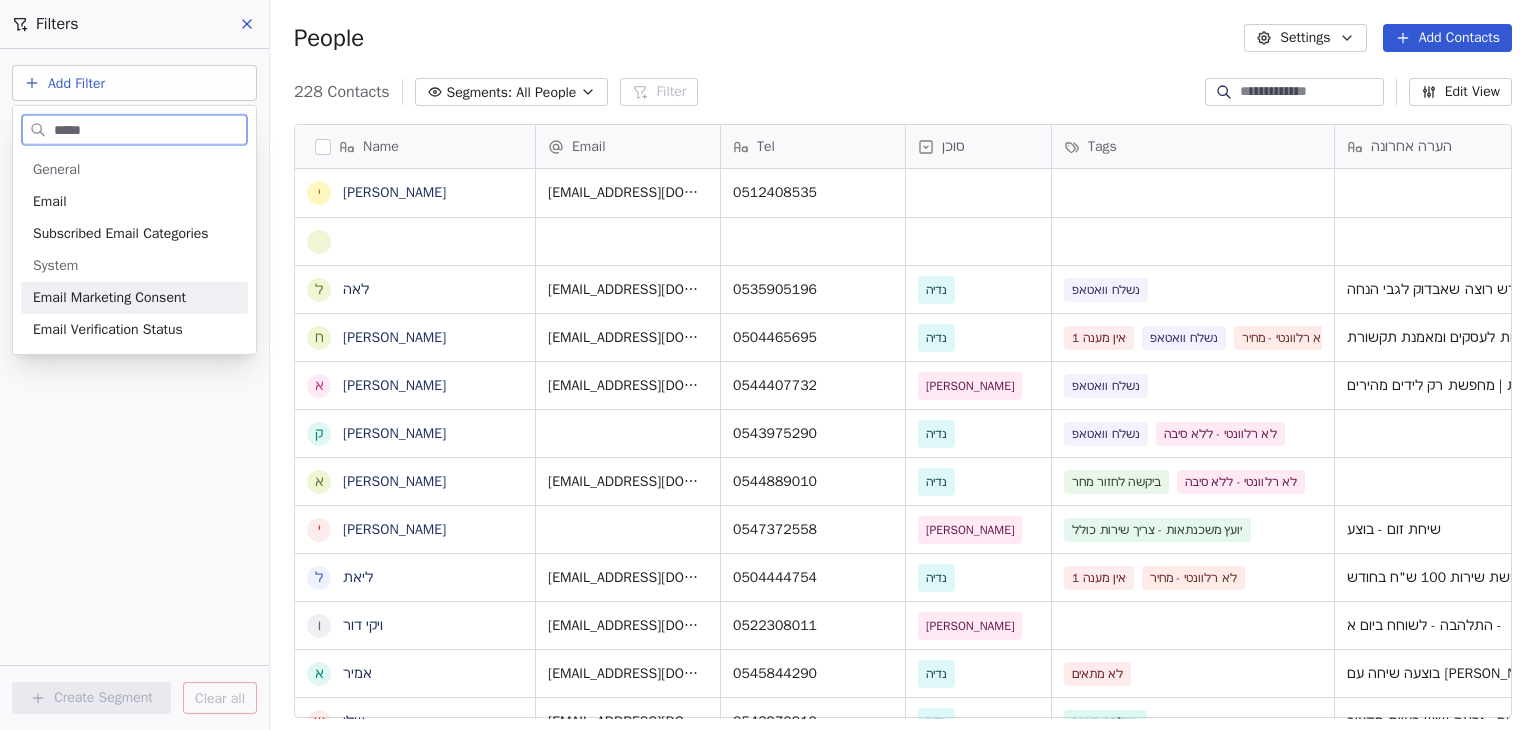 click on "Email Marketing Consent" at bounding box center [109, 298] 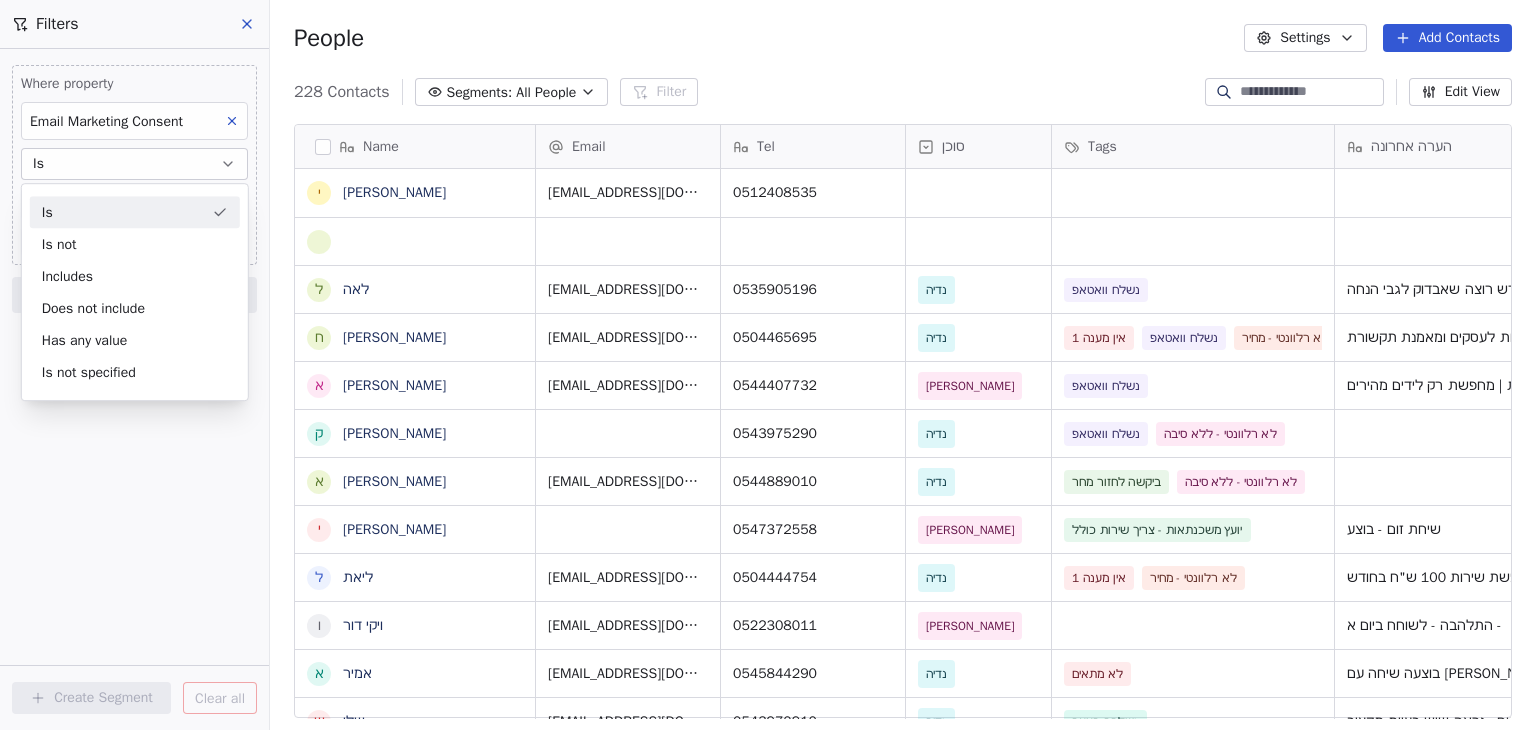 click on "Is" at bounding box center [135, 212] 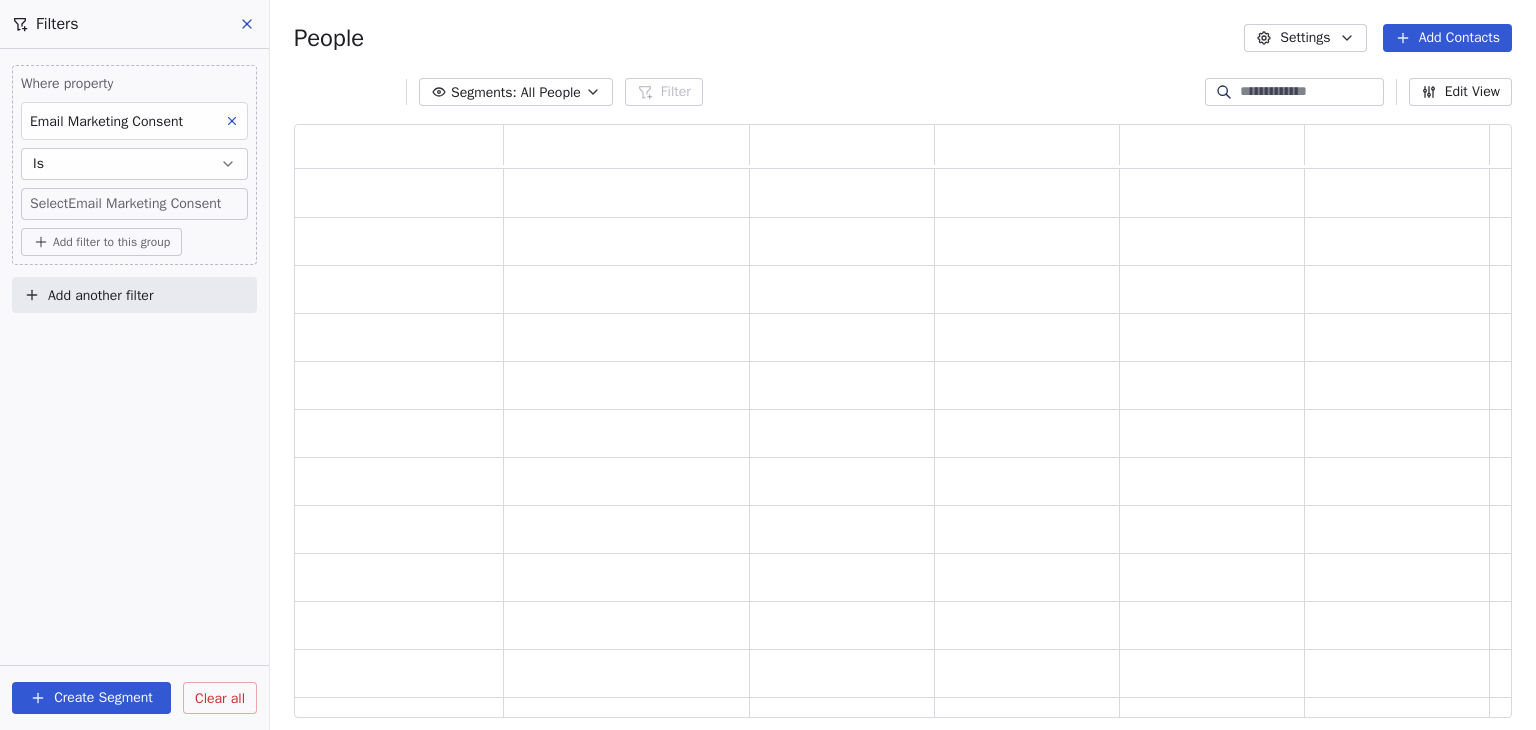 scroll, scrollTop: 16, scrollLeft: 16, axis: both 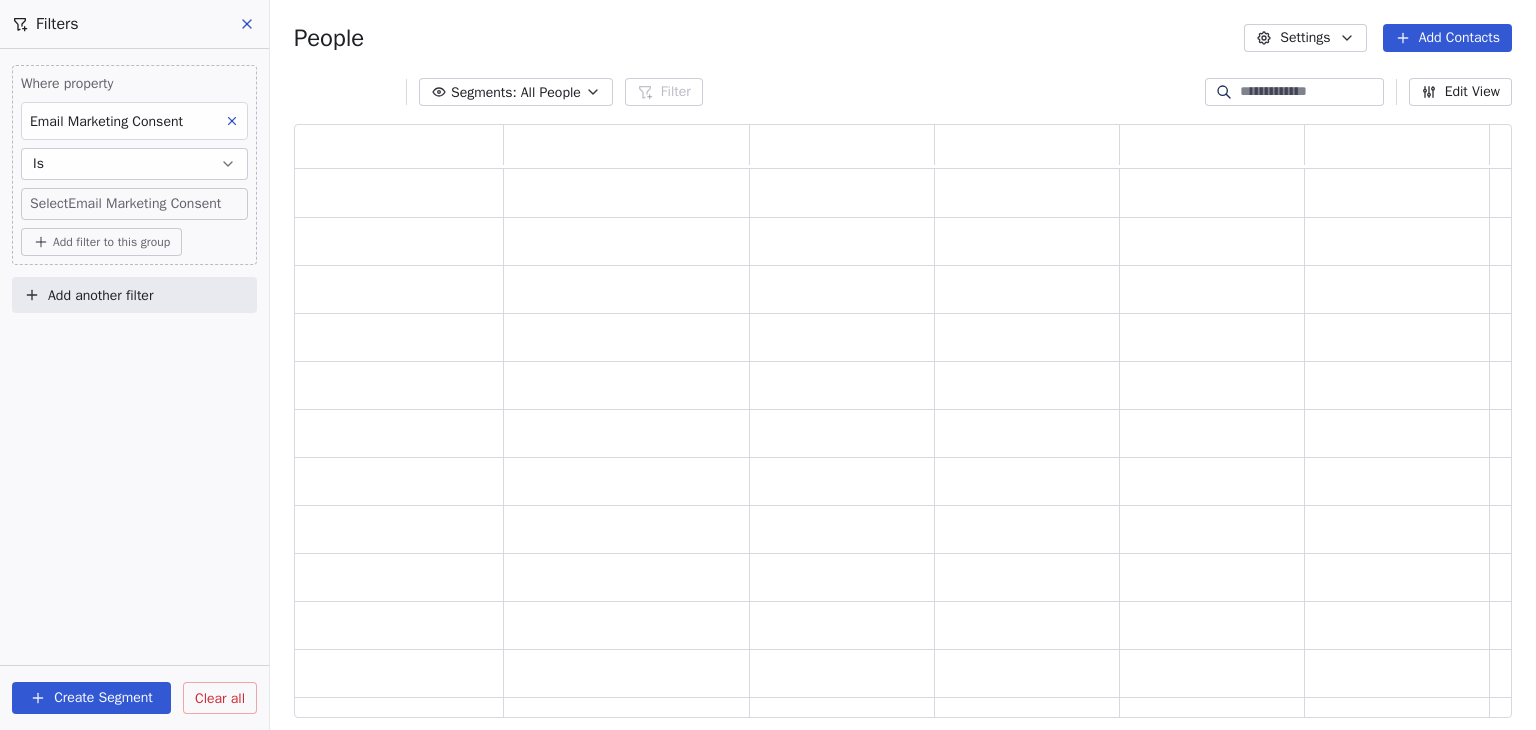 click on "S SocialNinja Contacts People Marketing Workflows Campaigns Sales Pipelines Sequences Soon Tools Apps AI Agents Help & Support Filters Where property   Email Marketing Consent   Is Select  Email Marketing Consent Add filter to this group Add another filter  Create Segment Clear all People Settings  Add Contacts Segments: All People Filter  Edit View Tag Export" at bounding box center (768, 365) 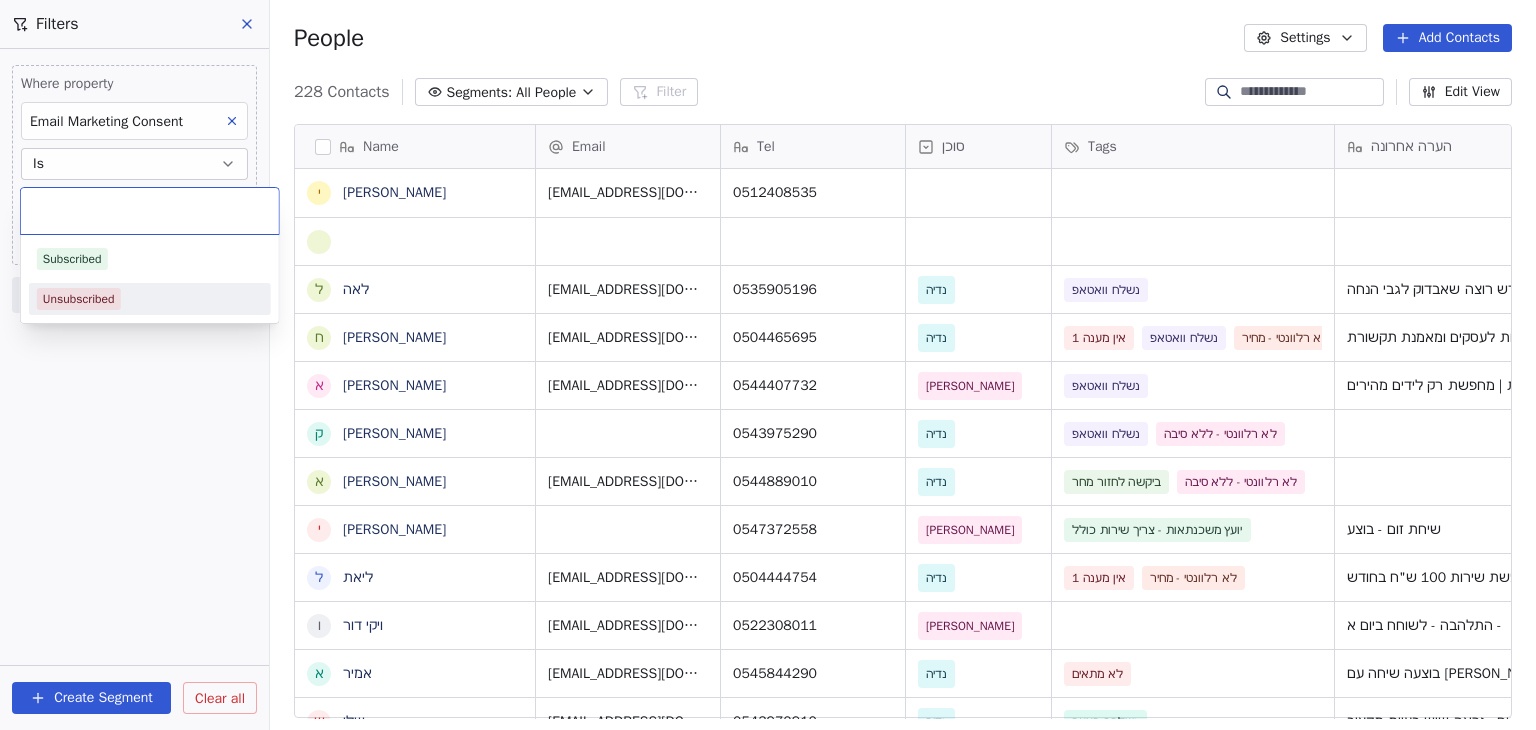 scroll, scrollTop: 16, scrollLeft: 16, axis: both 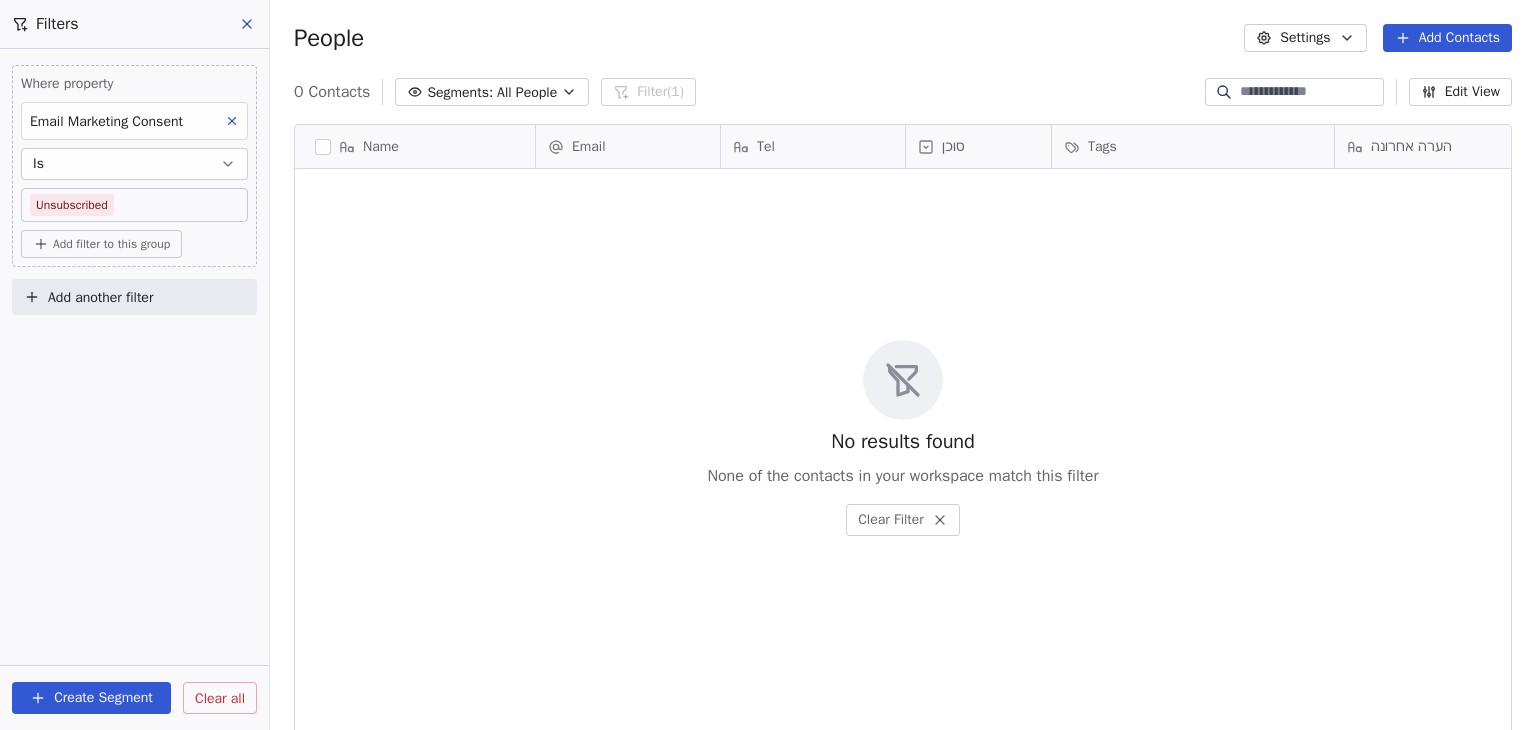 click on "Clear all" at bounding box center [220, 698] 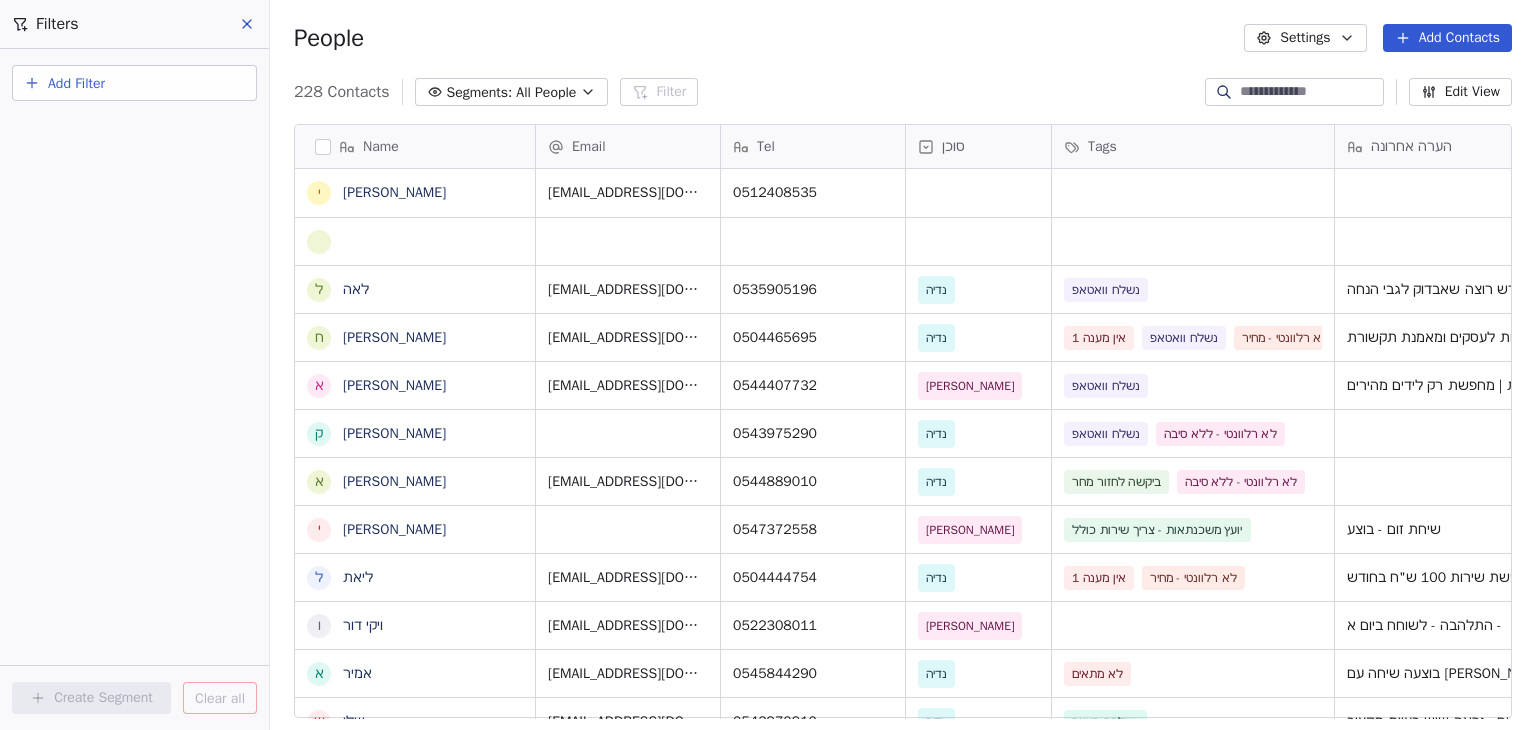 click 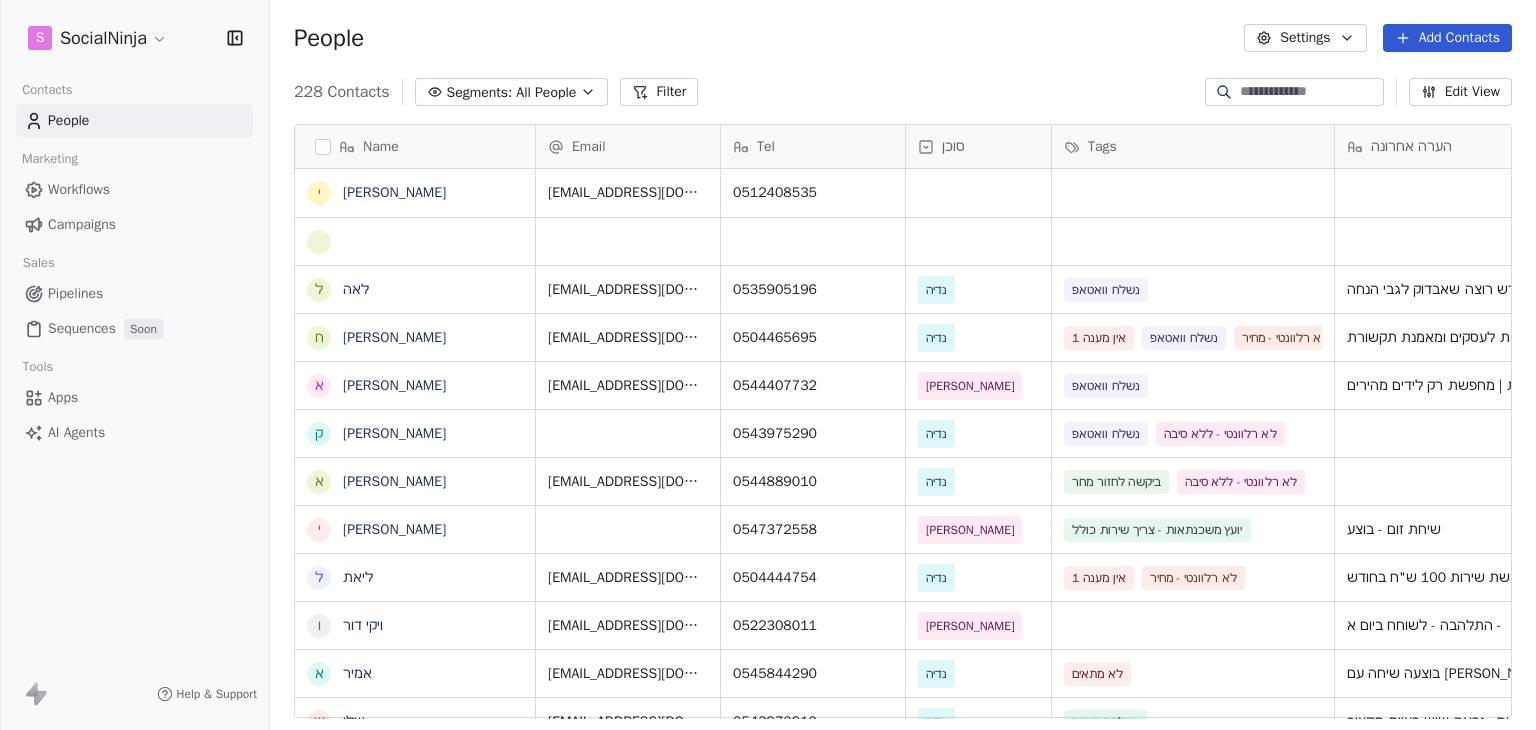 click on "S SocialNinja Contacts People Marketing Workflows Campaigns Sales Pipelines Sequences Soon Tools Apps AI Agents Help & Support People Settings  Add Contacts 228 Contacts Segments: All People Filter  Edit View Tag Export Name [PERSON_NAME] בדיקה ל [PERSON_NAME] ח [PERSON_NAME] א [PERSON_NAME] ק [PERSON_NAME] א [PERSON_NAME] י [PERSON_NAME] ל [PERSON_NAME] ו [PERSON_NAME] א [PERSON_NAME] ש שלי י [PERSON_NAME] ל [PERSON_NAME] ח [PERSON_NAME] ה [PERSON_NAME] י [PERSON_NAME] ד [PERSON_NAME] נ [PERSON_NAME] ז [PERSON_NAME] ש [PERSON_NAME] ת [PERSON_NAME] ת [PERSON_NAME] ל [PERSON_NAME] א [PERSON_NAME] מ [PERSON_NAME] י [PERSON_NAME] ל [PERSON_NAME] [PERSON_NAME] ר [PERSON_NAME] ל [PERSON_NAME] ב [PERSON_NAME] Email Tel סוכן Tags הערה אחרונה שם חברה Last Activity Date IST Created Date IST [EMAIL_ADDRESS][DOMAIN_NAME] 0512408535 [DATE] 09:38 PM [DATE] 08:08 PM [EMAIL_ADDRESS][DOMAIN_NAME] 0535905196 [PERSON_NAME] נשלח וואטאפ [DATE] 01:15 PM" at bounding box center (768, 365) 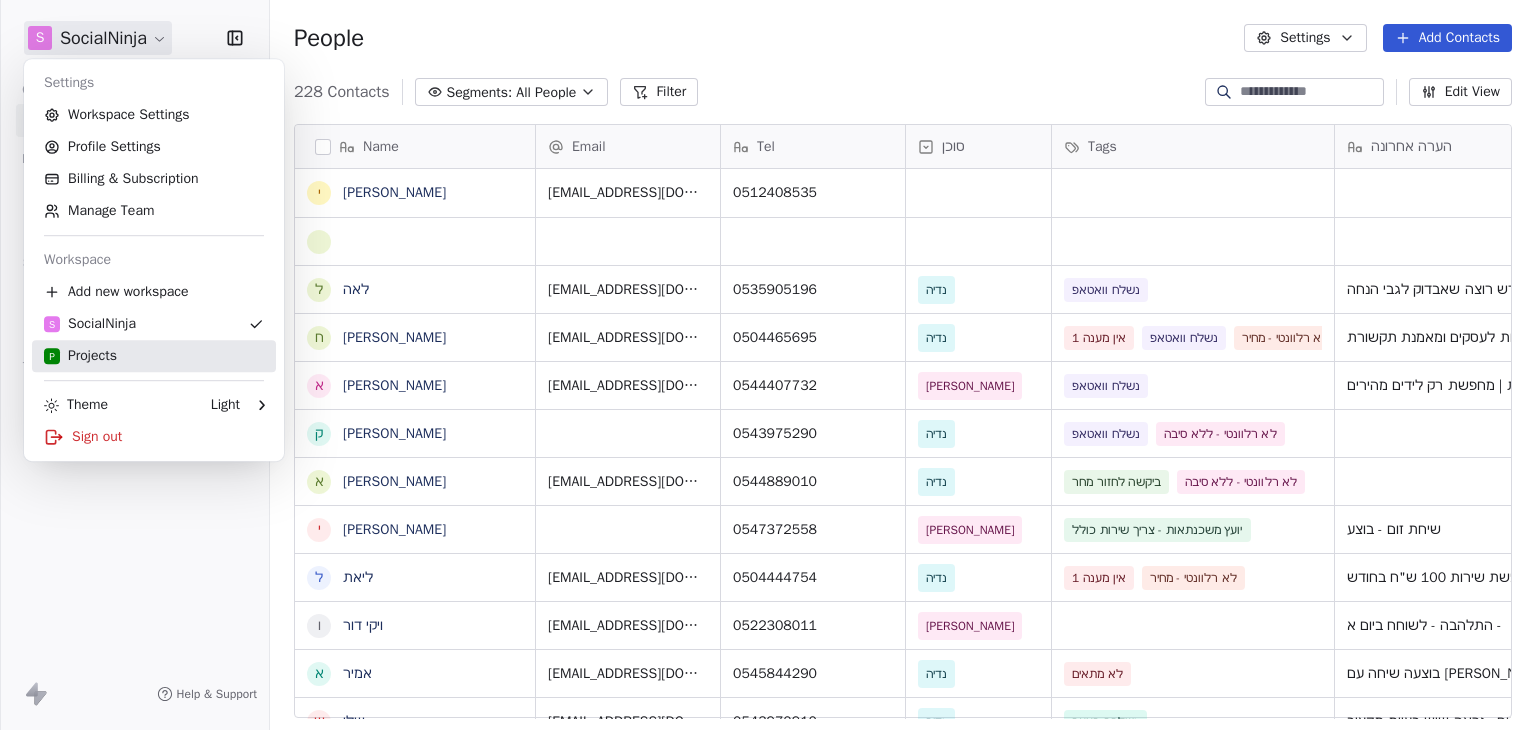 click on "P Projects" at bounding box center (80, 356) 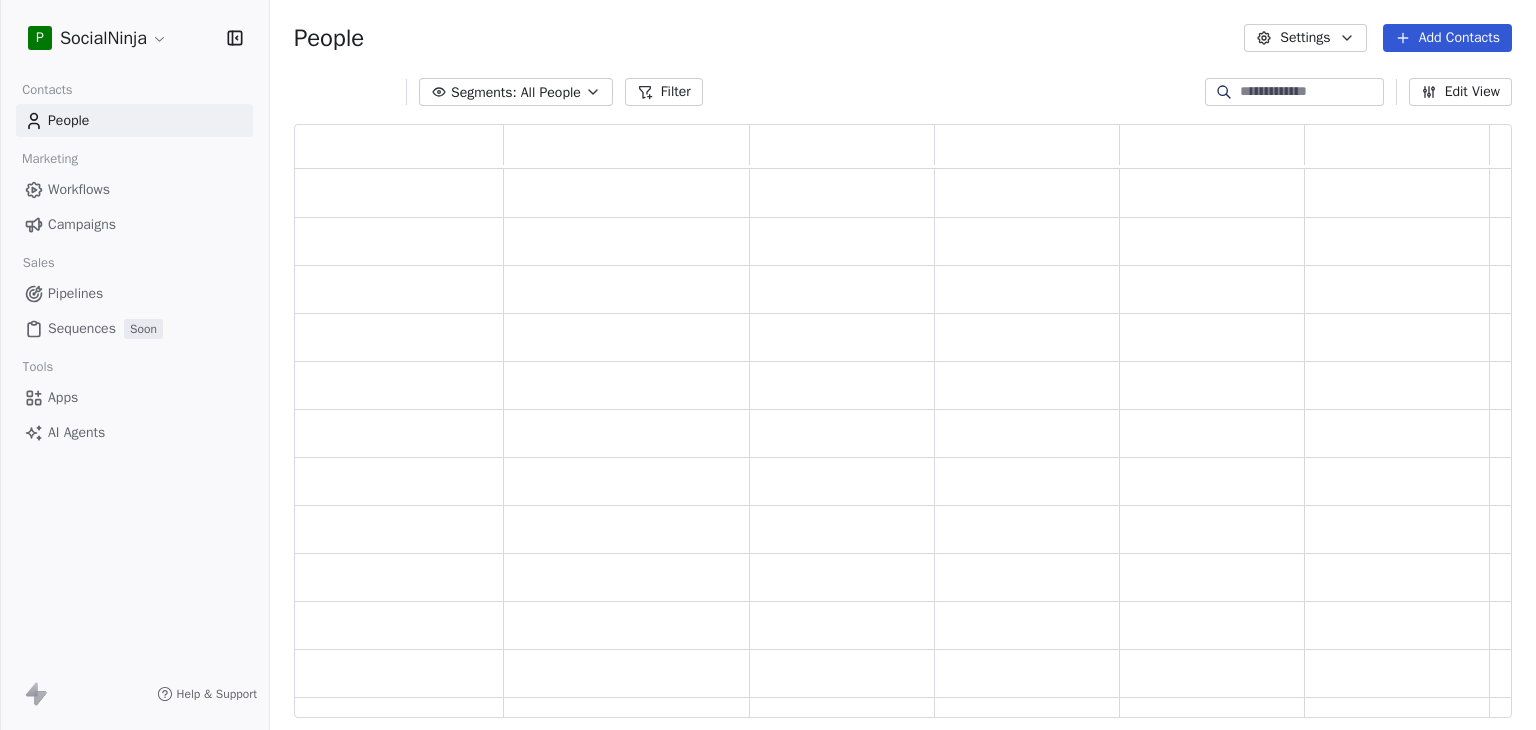 scroll, scrollTop: 16, scrollLeft: 16, axis: both 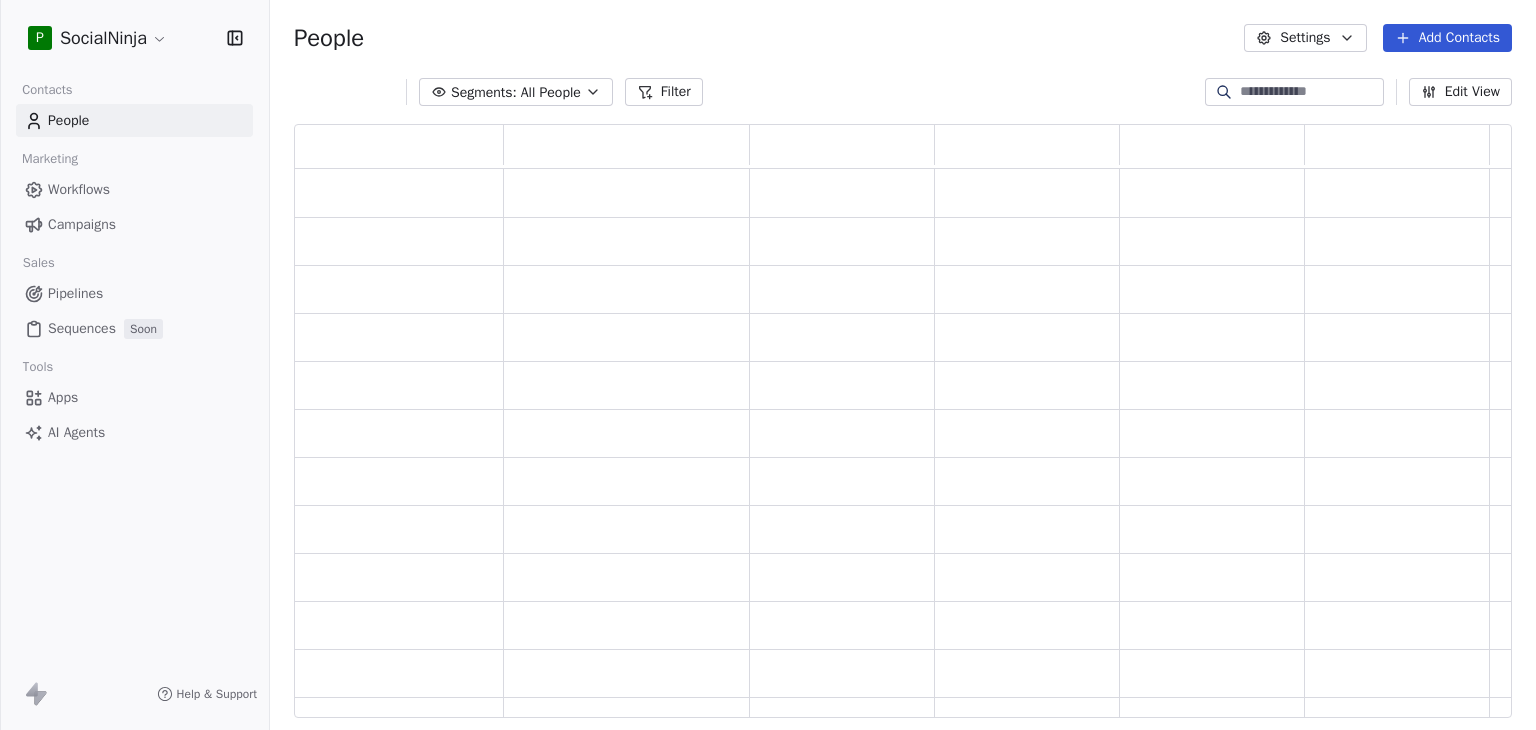 click 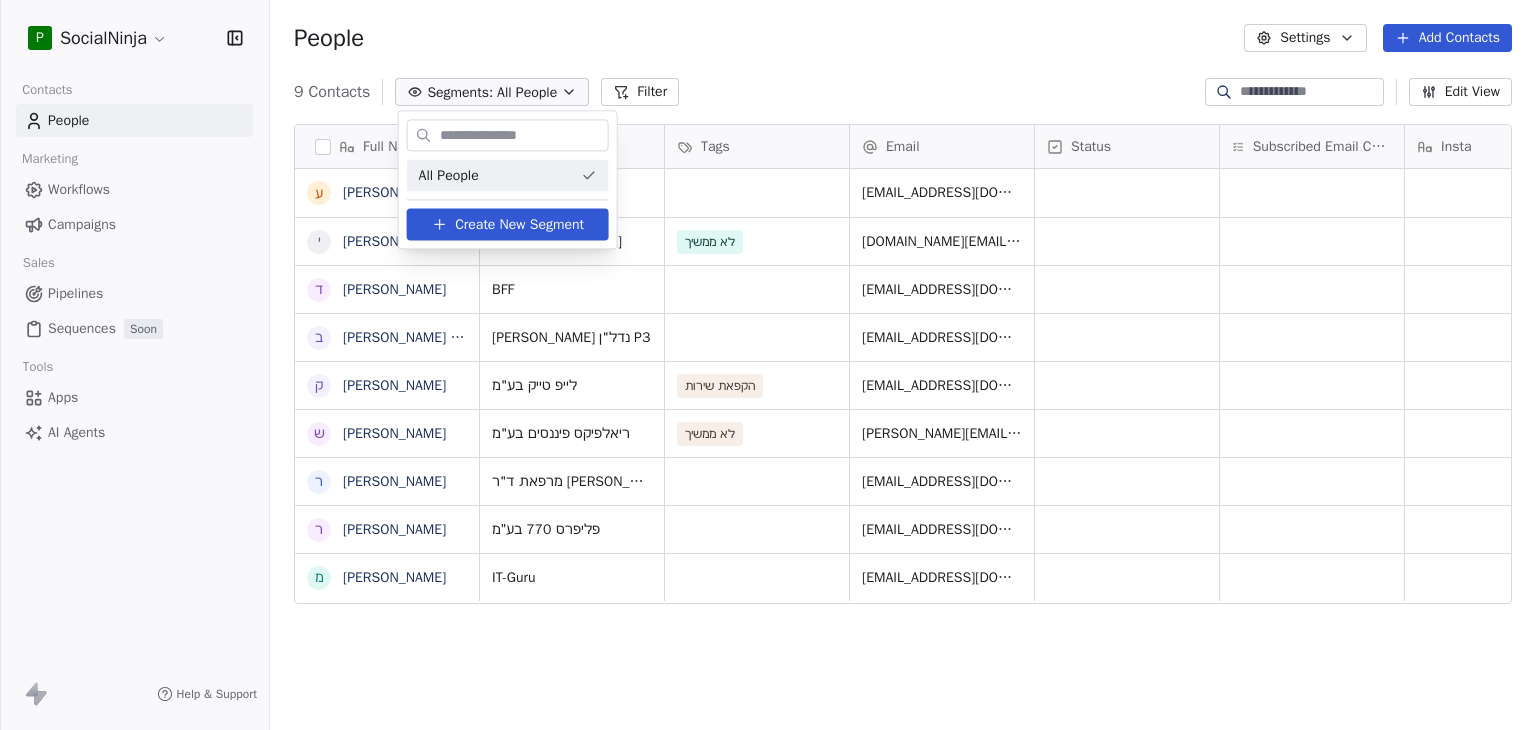 scroll, scrollTop: 16, scrollLeft: 16, axis: both 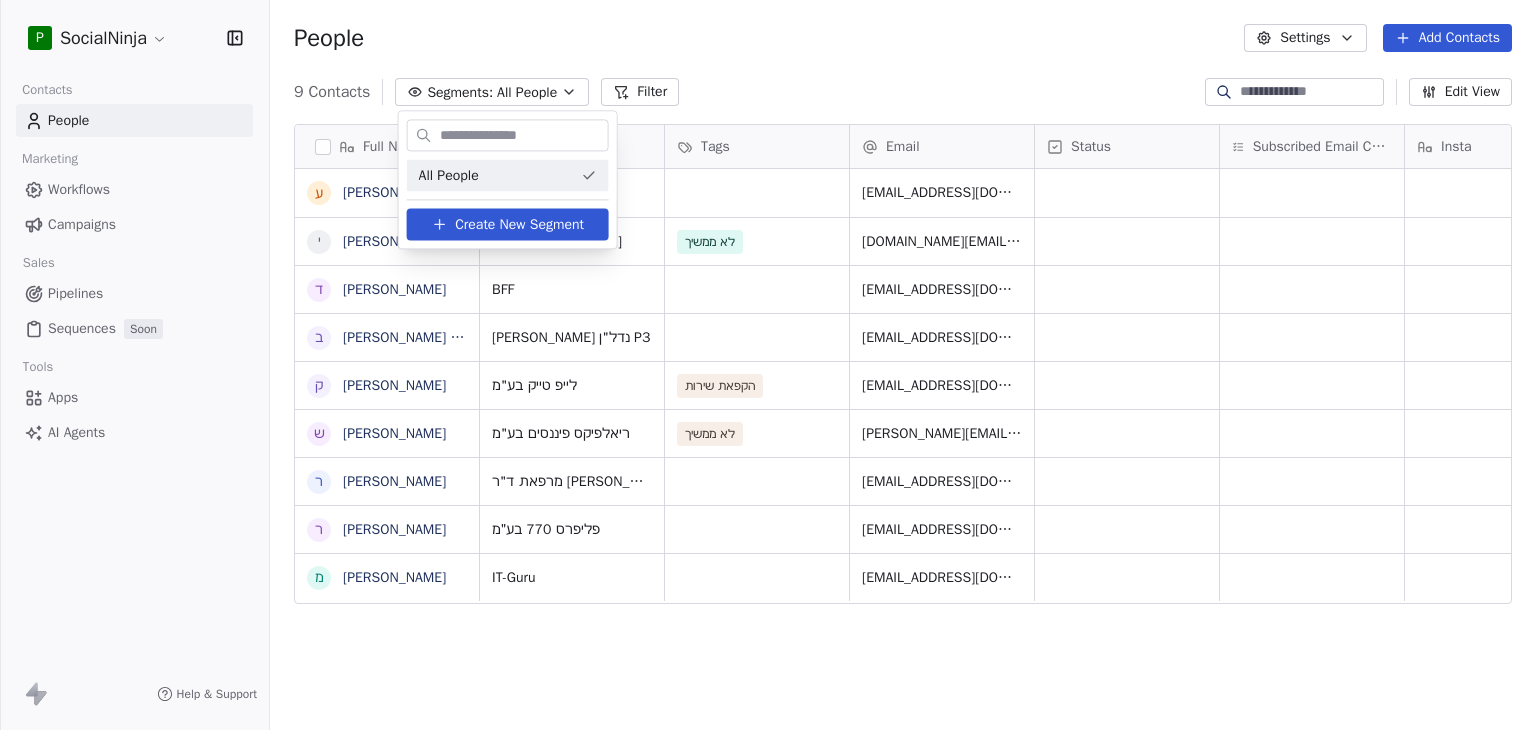 click on "P SocialNinja Contacts People Marketing Workflows Campaigns Sales Pipelines Sequences Soon Tools Apps AI Agents Help & Support People Settings  Add Contacts 9 Contacts Segments: All People Filter  Edit View Tag Export Full Name ע [PERSON_NAME] י [PERSON_NAME]"ר ד [PERSON_NAME] ב [PERSON_NAME] בן [PERSON_NAME] ק [PERSON_NAME] ש [PERSON_NAME] ר [PERSON_NAME] ר [PERSON_NAME] מ [PERSON_NAME] שם חברה Tags Email Status Subscribed Email Categories Insta [PERSON_NAME] [PERSON_NAME][EMAIL_ADDRESS][DOMAIN_NAME] ד"ר [PERSON_NAME] לא ממשיך [DOMAIN_NAME][EMAIL_ADDRESS][DOMAIN_NAME] BFF [EMAIL_ADDRESS][DOMAIN_NAME] [PERSON_NAME] נדל"ן P3 [EMAIL_ADDRESS][DOMAIN_NAME] לייפ טייק בע"מ הקפאת שירות [EMAIL_ADDRESS][DOMAIN_NAME] ריאלפיקס פיננסים בע"מ לא ממשיך [PERSON_NAME][EMAIL_ADDRESS][DOMAIN_NAME] מרפאת ד"ר ברון [EMAIL_ADDRESS][DOMAIN_NAME] פליפרס 770 בע״מ [EMAIL_ADDRESS][DOMAIN_NAME] עצמי IT-Guru [EMAIL_ADDRESS][DOMAIN_NAME] עצמי   All People Create New Segment" at bounding box center [768, 365] 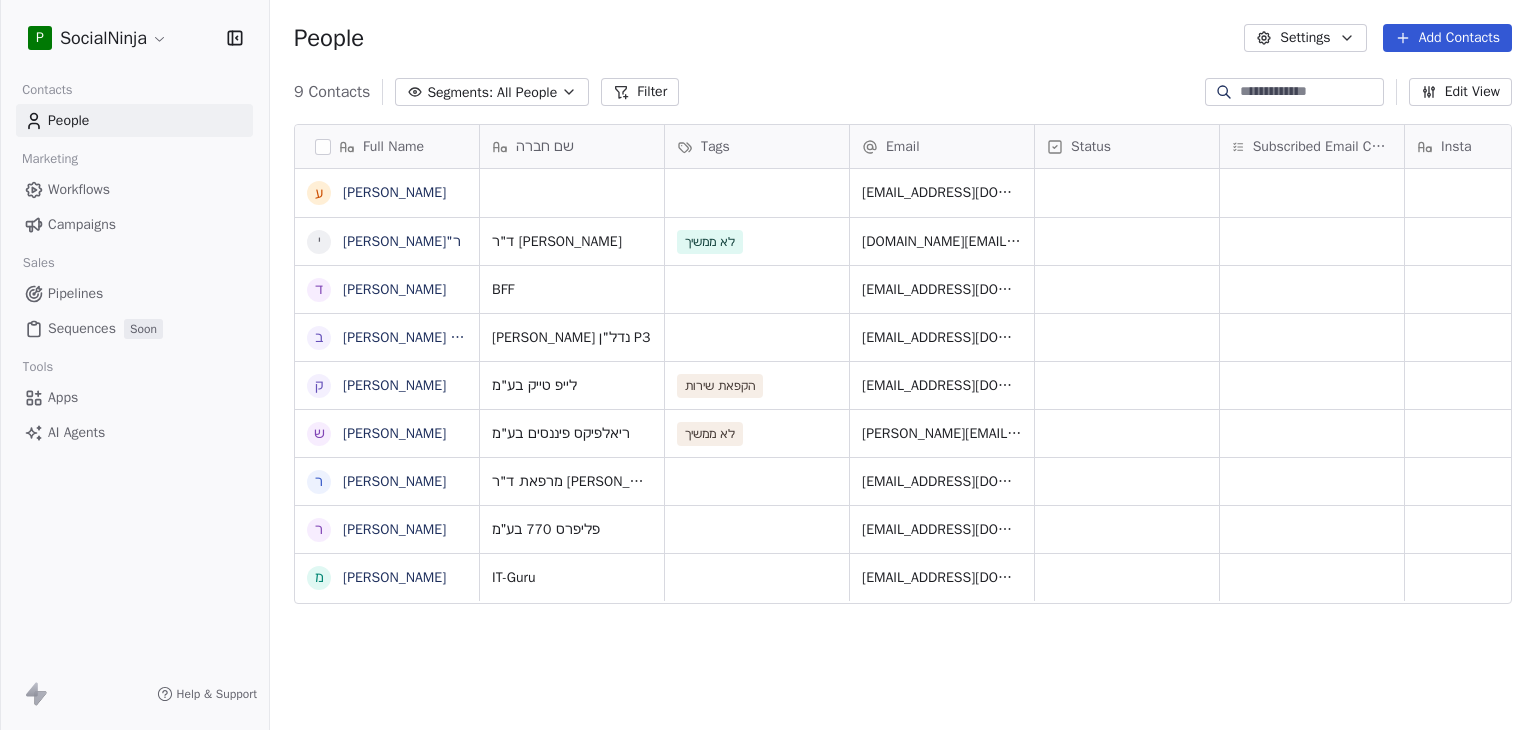 click on "Filter" at bounding box center (640, 92) 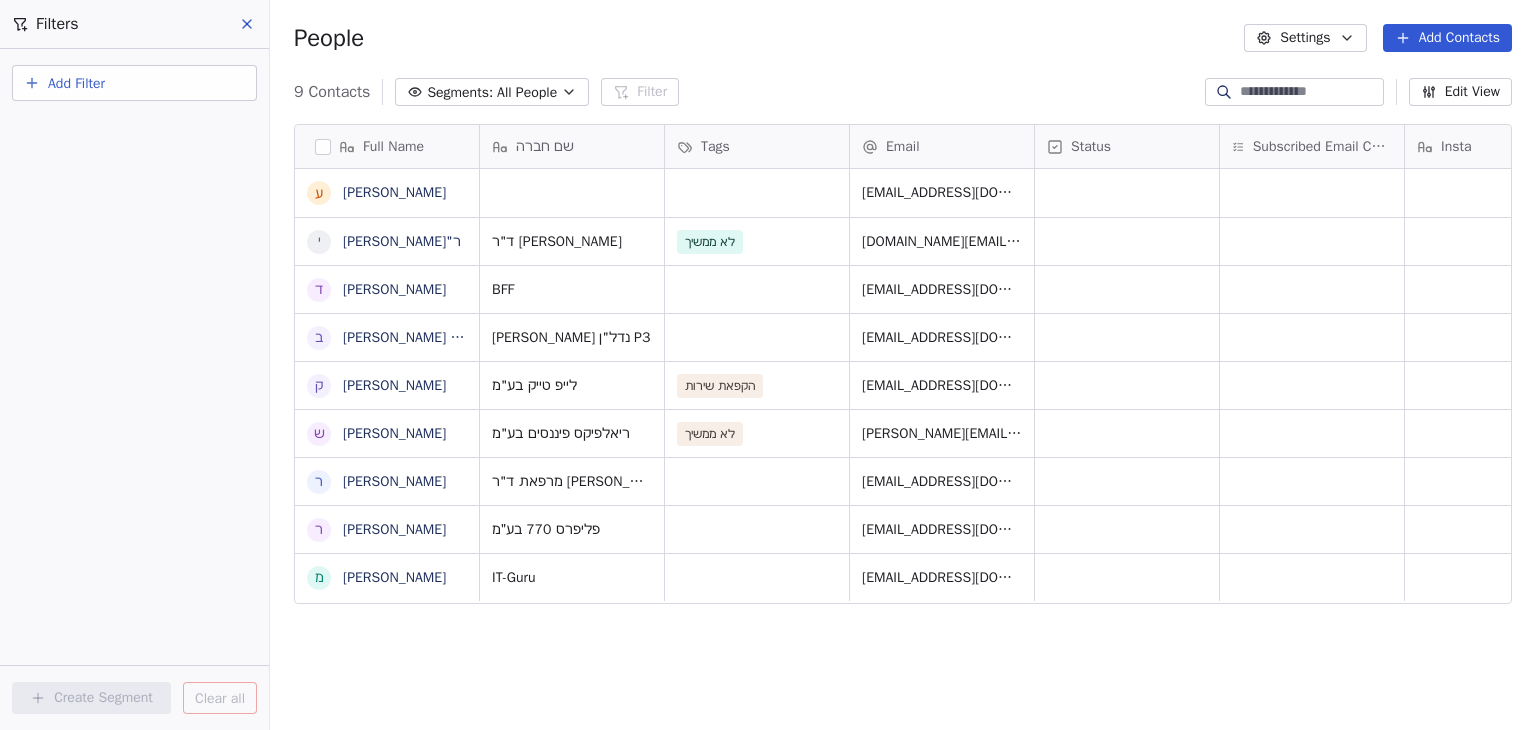 click on "Add Filter" at bounding box center (134, 83) 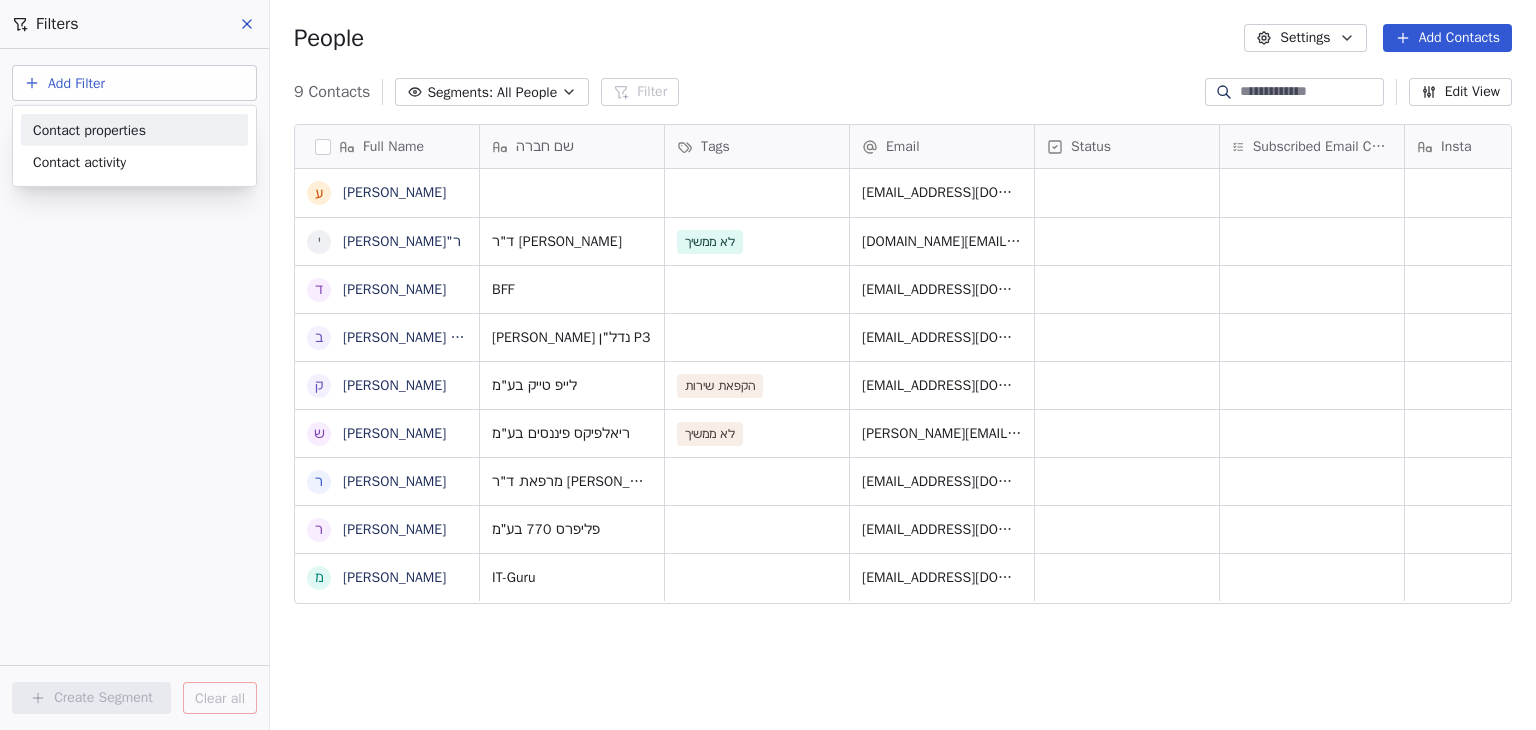 click on "Contact properties" at bounding box center (89, 129) 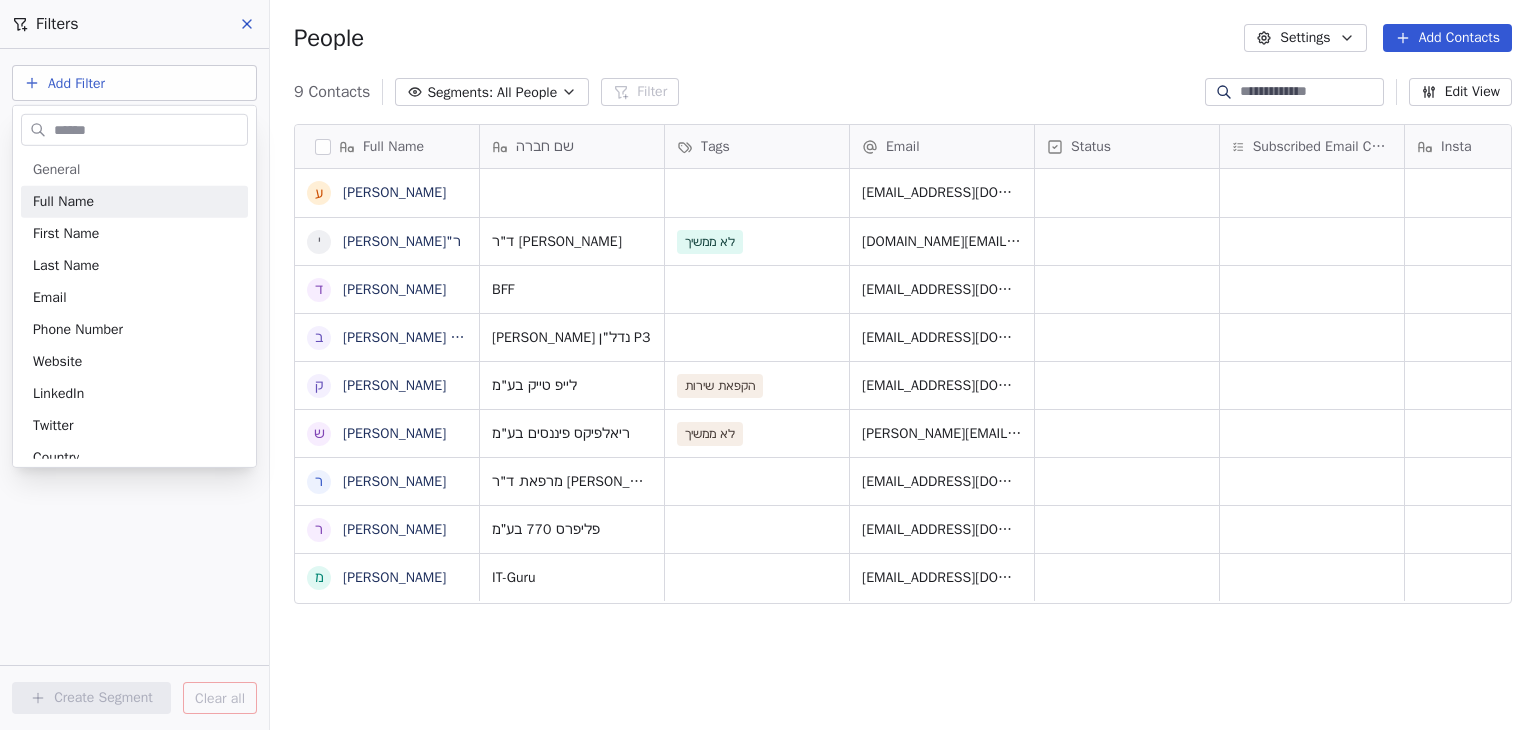 click at bounding box center [148, 129] 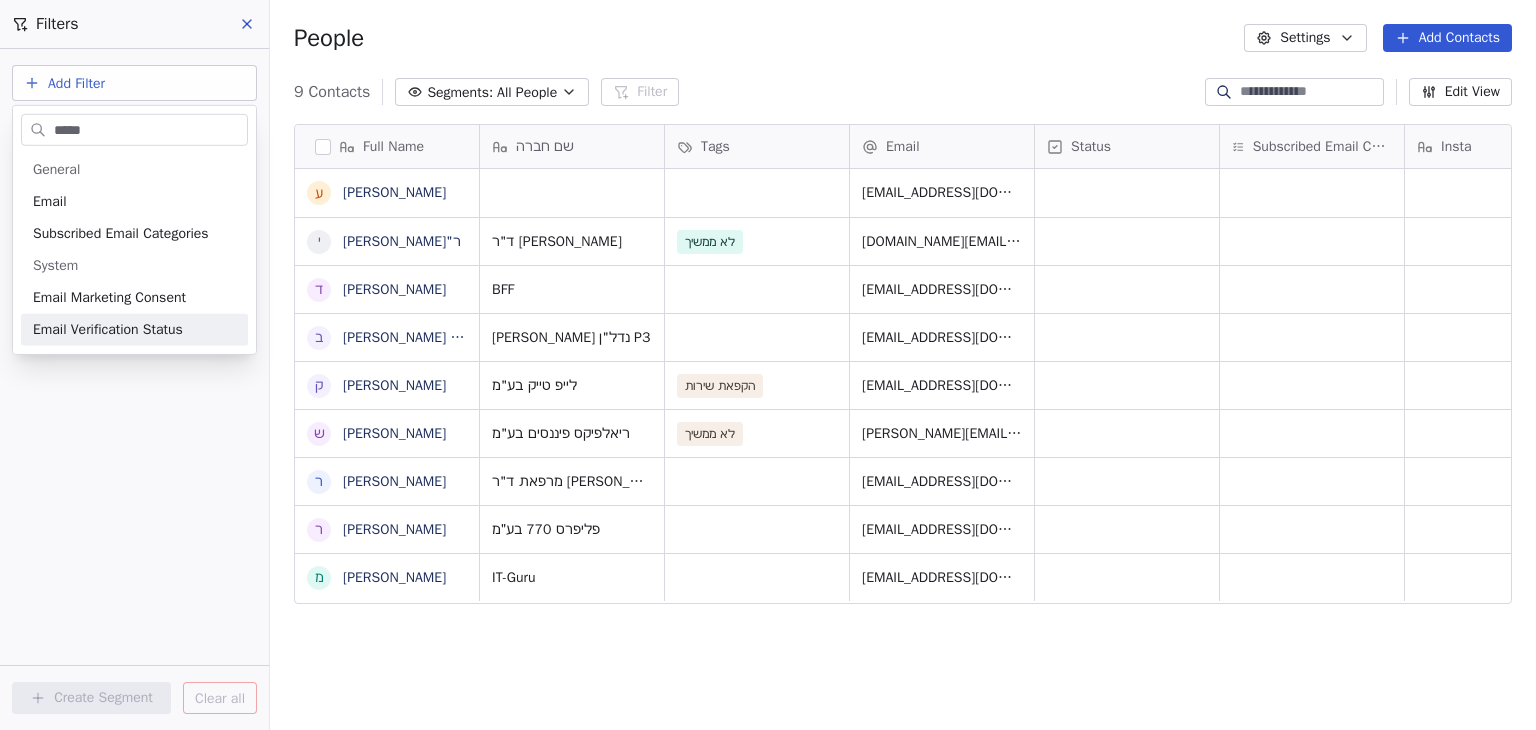 type on "*****" 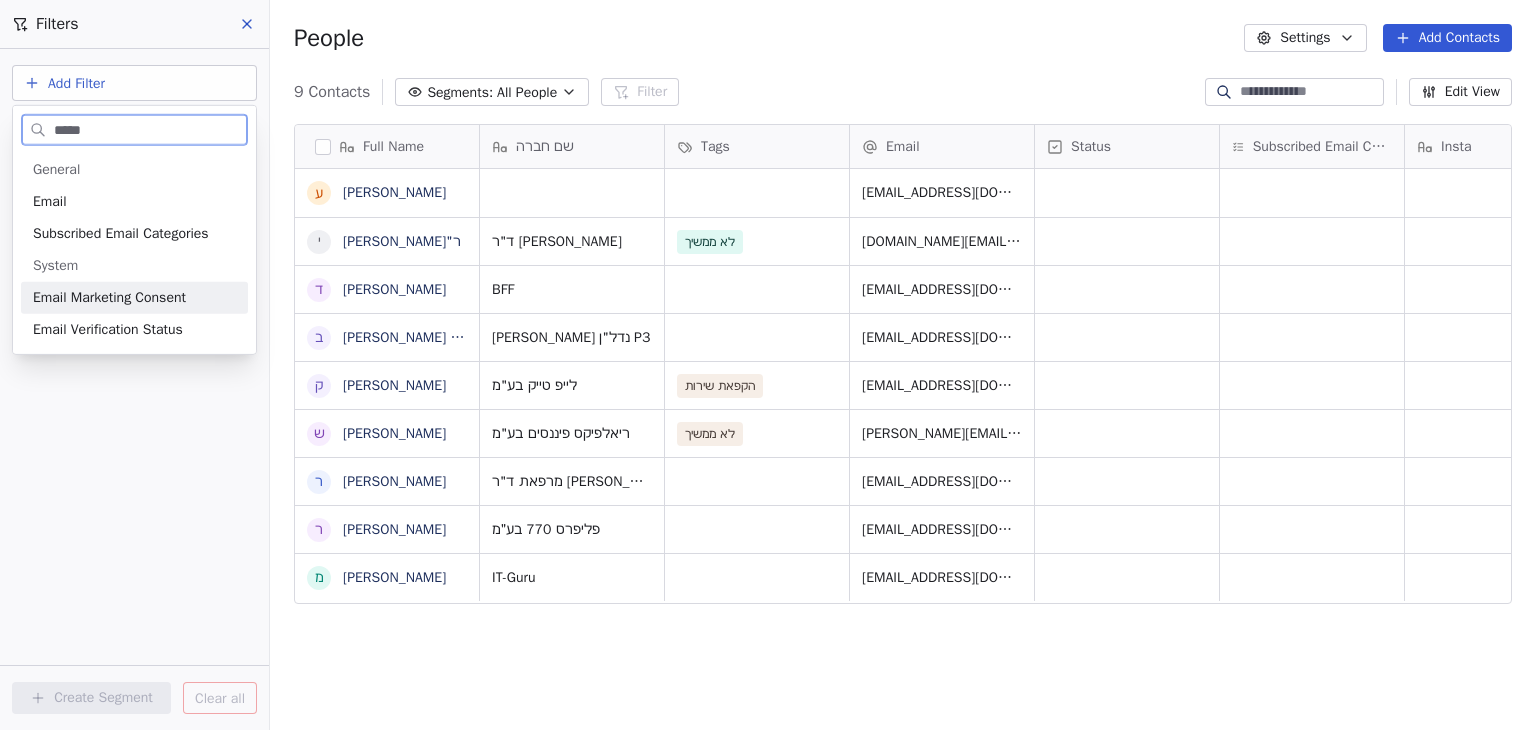 click on "Email Marketing Consent" at bounding box center [134, 298] 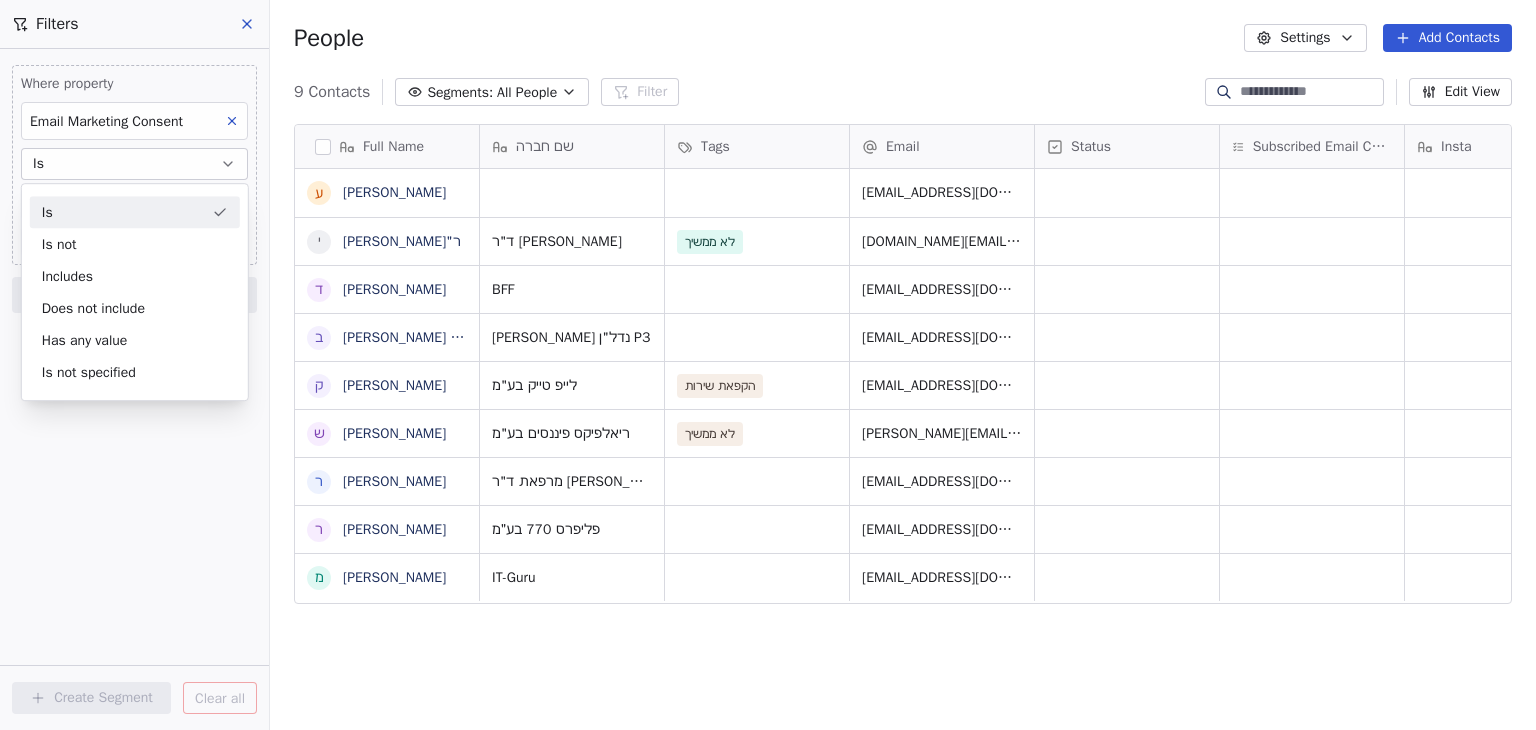 click on "Is" at bounding box center (135, 212) 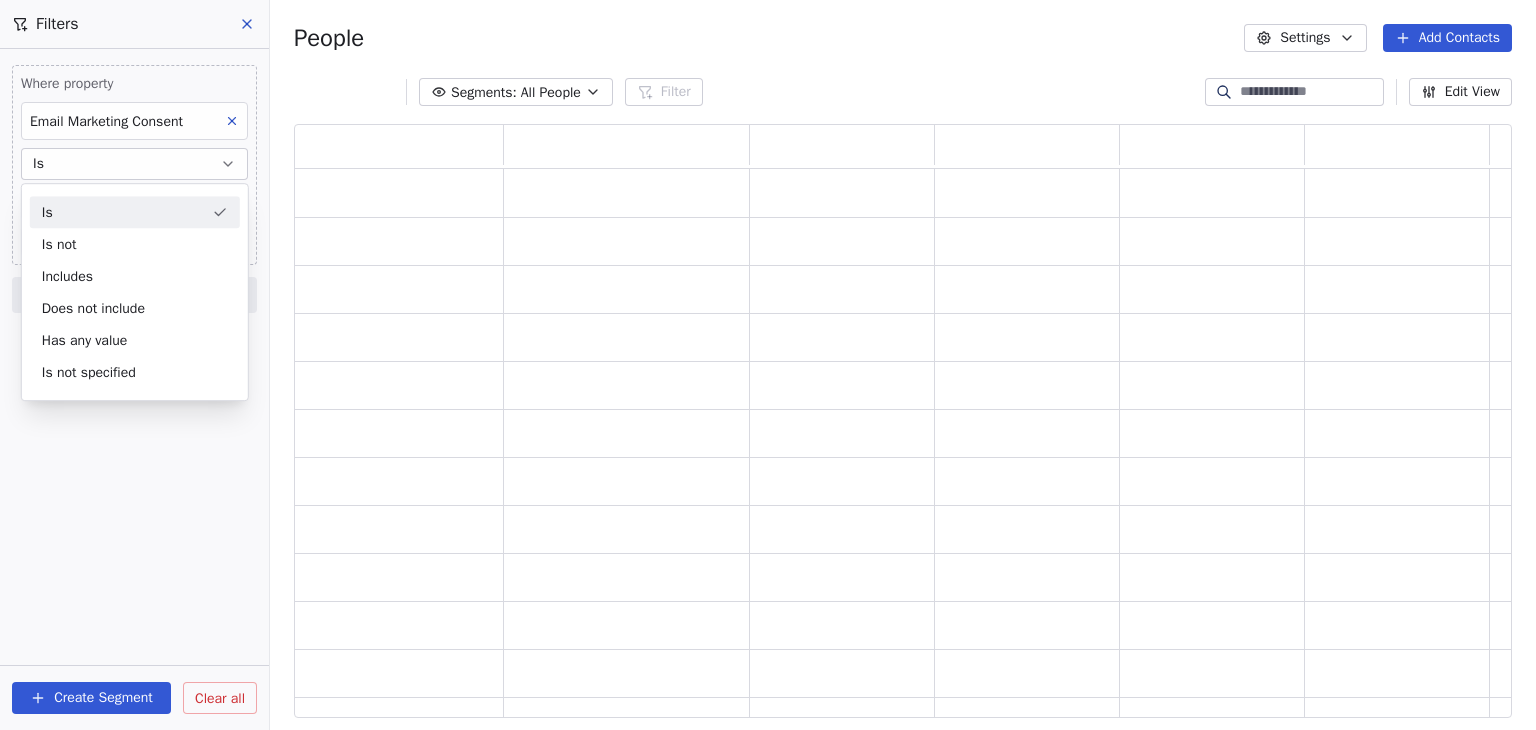 scroll, scrollTop: 16, scrollLeft: 16, axis: both 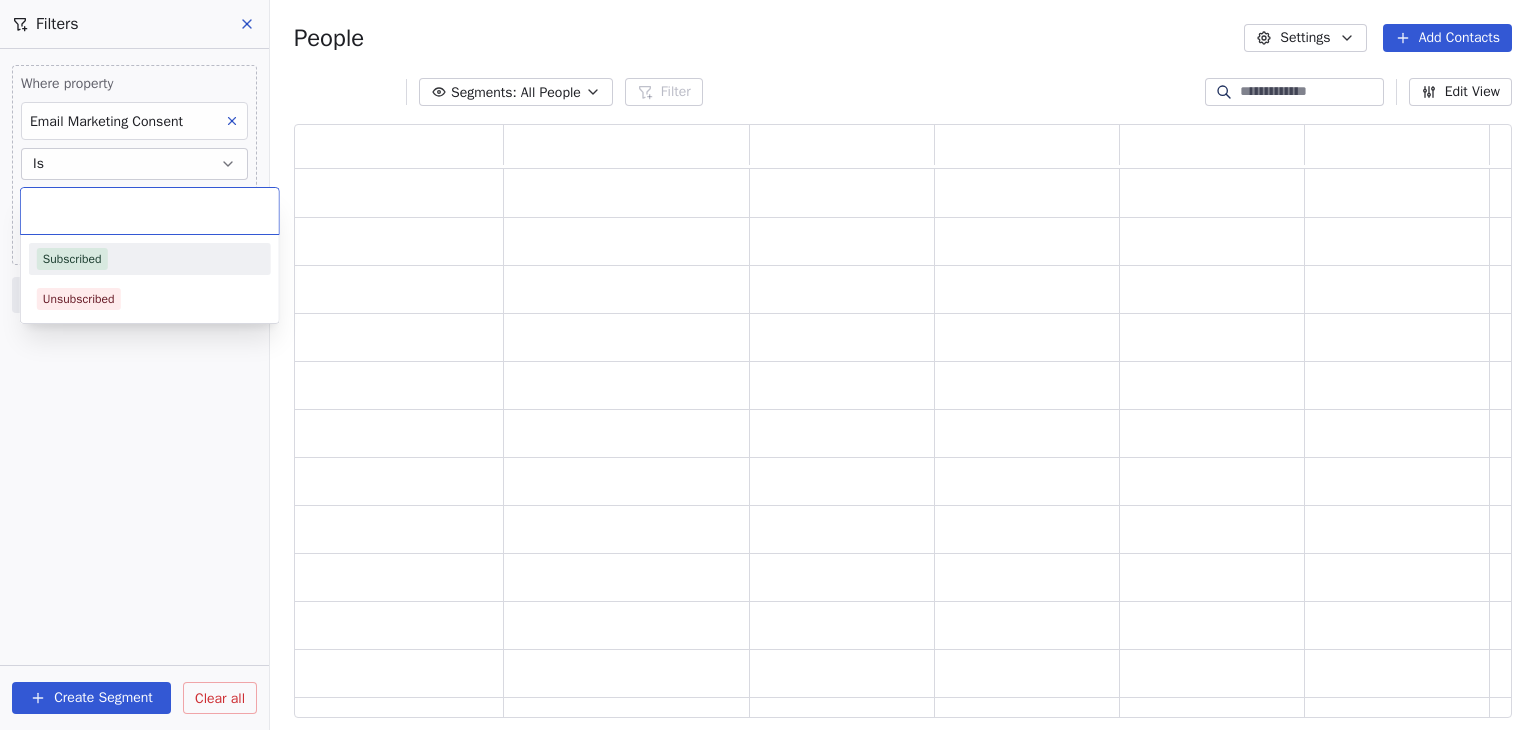 click on "P SocialNinja Contacts People Marketing Workflows Campaigns Sales Pipelines Sequences Soon Tools Apps AI Agents Help & Support Filters Where property   Email Marketing Consent   Is Select  Email Marketing Consent Add filter to this group Add another filter  Create Segment Clear all People Settings  Add Contacts Segments: All People Filter  Edit View Tag Export   Subscribed Unsubscribed" at bounding box center [768, 365] 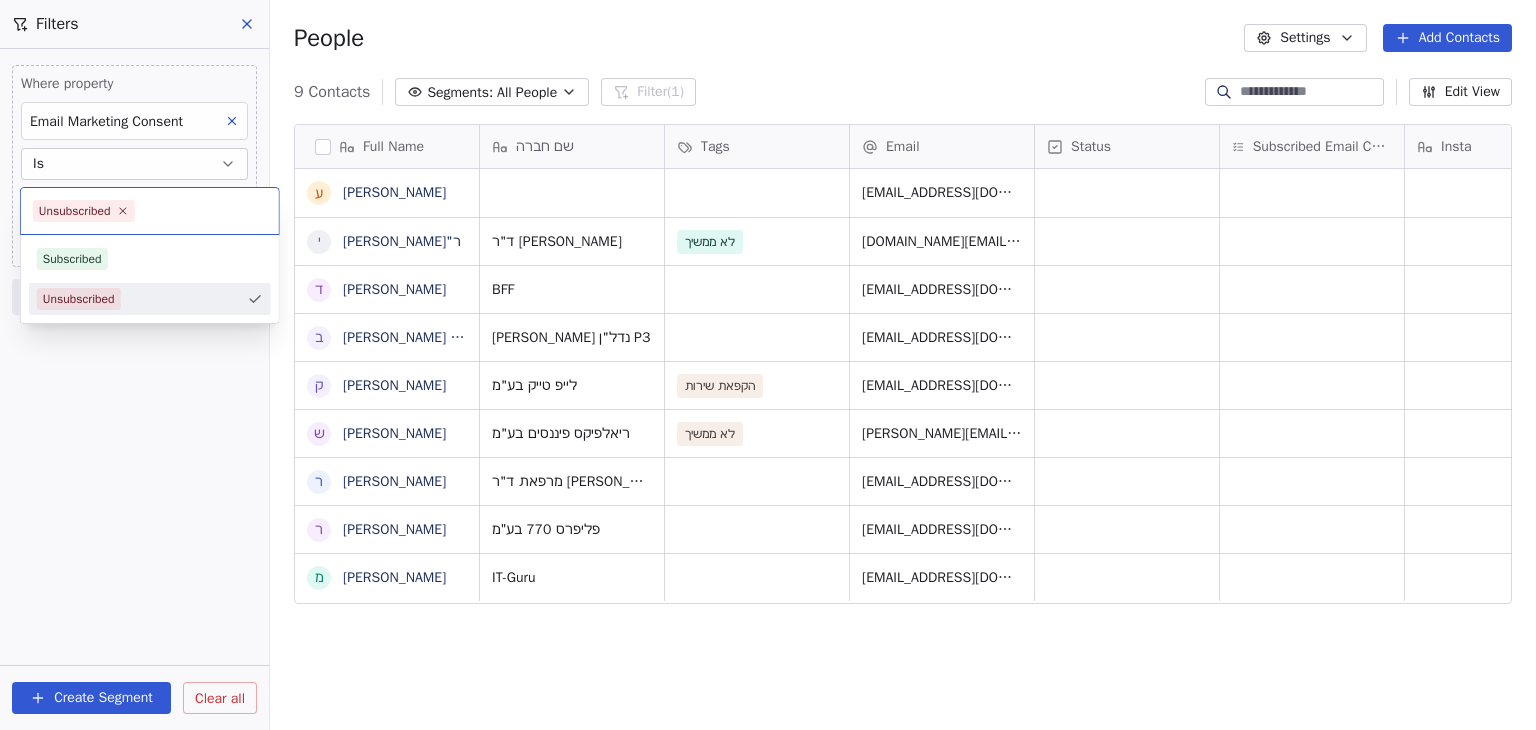 scroll, scrollTop: 16, scrollLeft: 16, axis: both 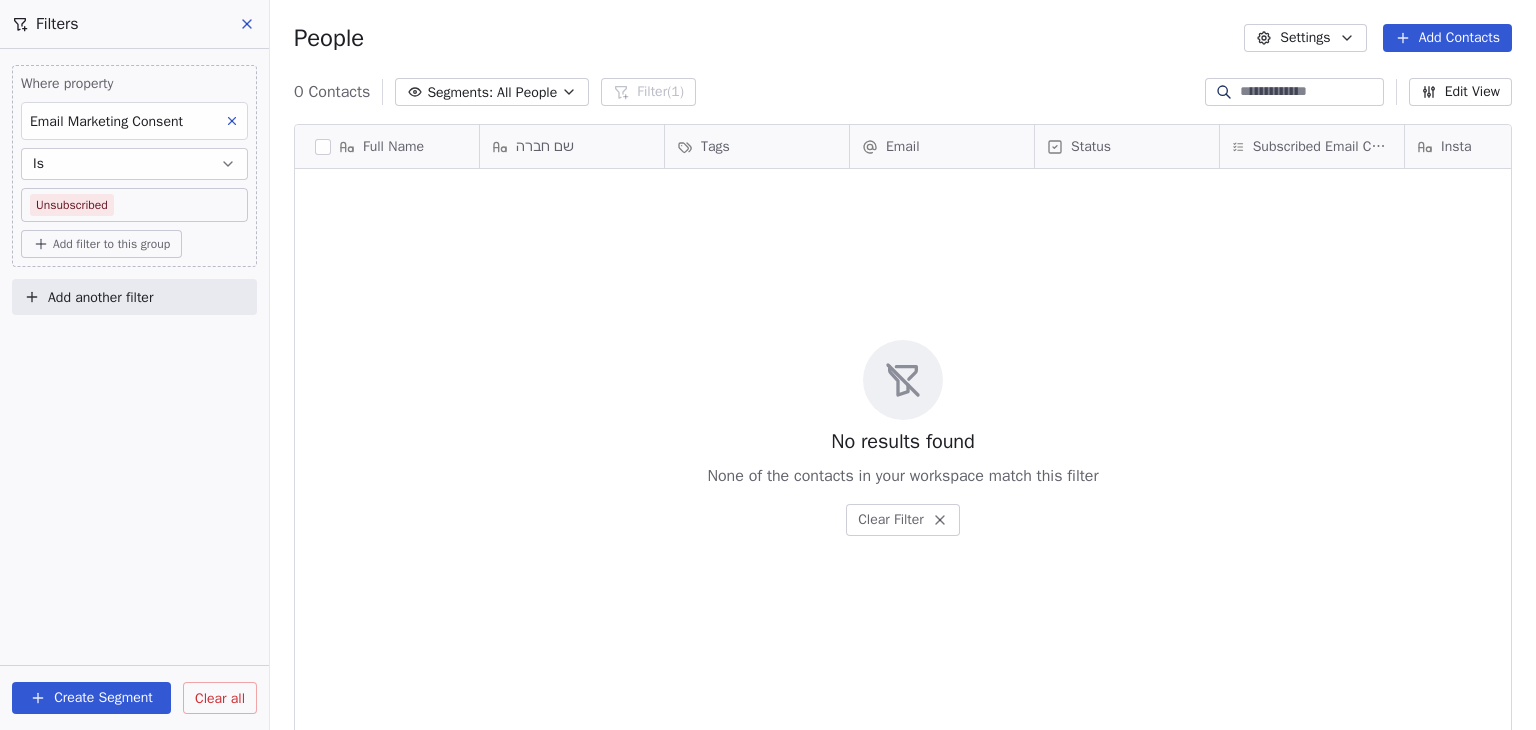 click 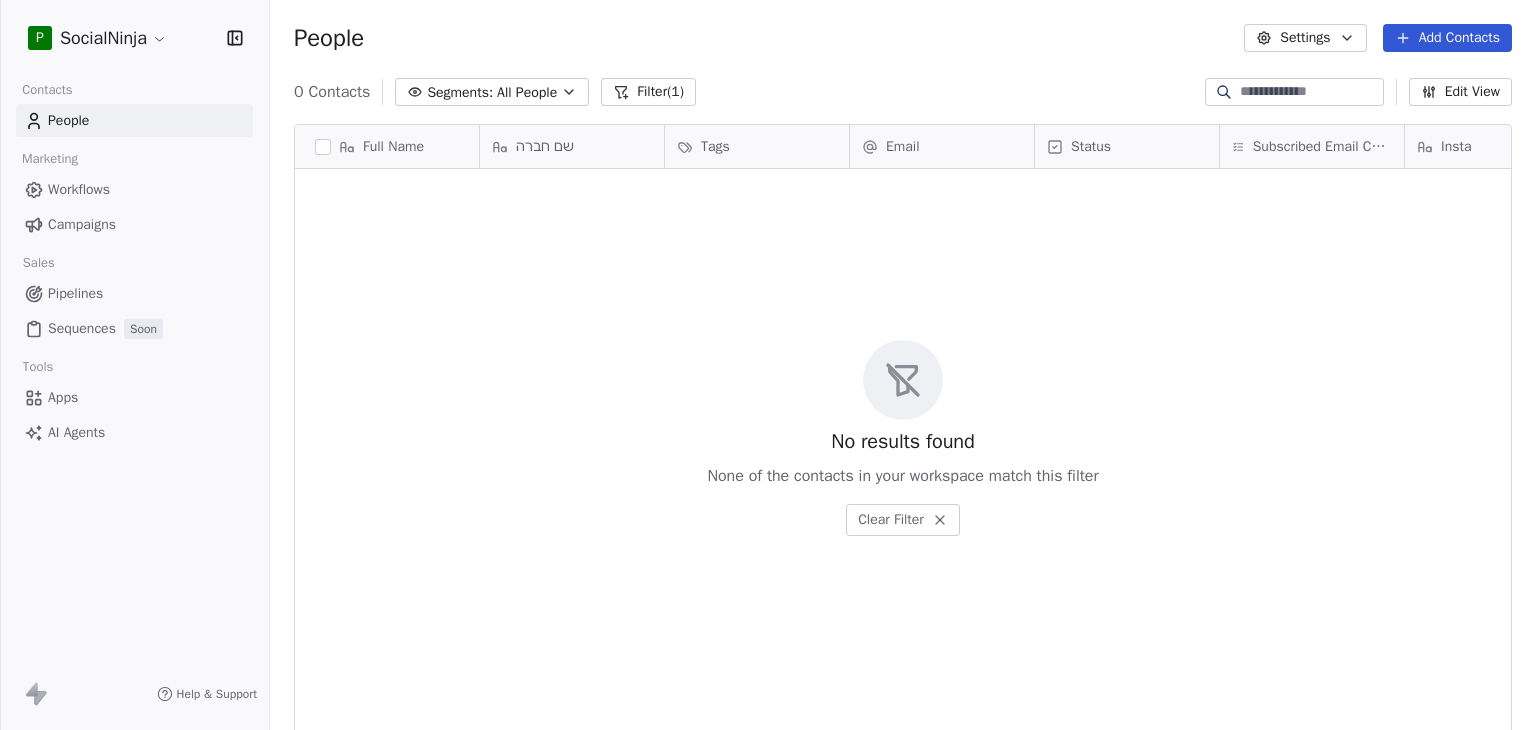 click on "P SocialNinja Contacts People Marketing Workflows Campaigns Sales Pipelines Sequences Soon Tools Apps AI Agents Help & Support People Settings  Add Contacts 0 Contacts Segments: All People Filter  (1) Edit View Tag Export Full Name שם חברה Tags Email Status Subscribed Email Categories Insta Raddar
To pick up a draggable item, press the space bar.
While dragging, use the arrow keys to move the item.
Press space again to drop the item in its new position, or press escape to cancel.
No results found None of the contacts in your workspace match this filter Clear Filter" at bounding box center [768, 365] 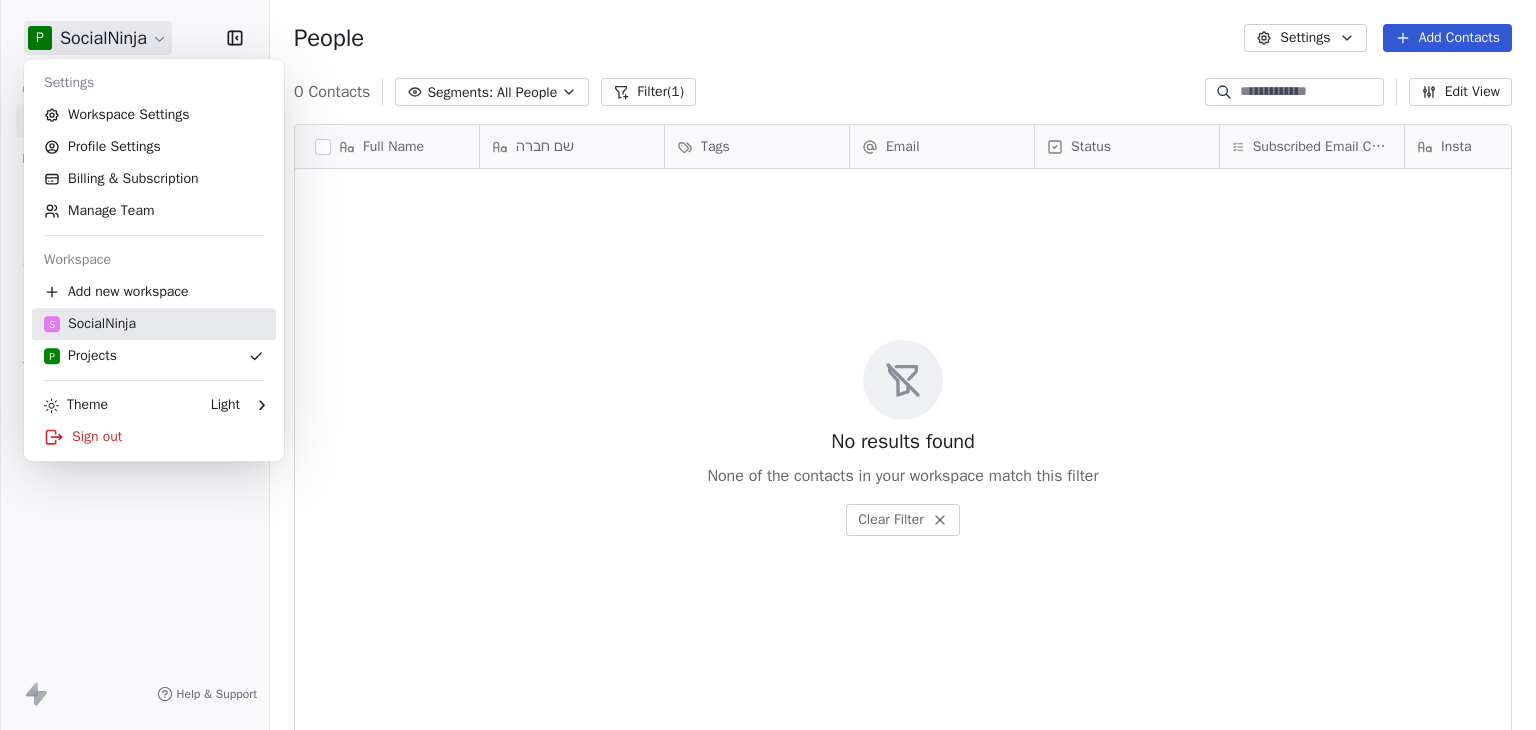 click on "S SocialNinja" at bounding box center [90, 324] 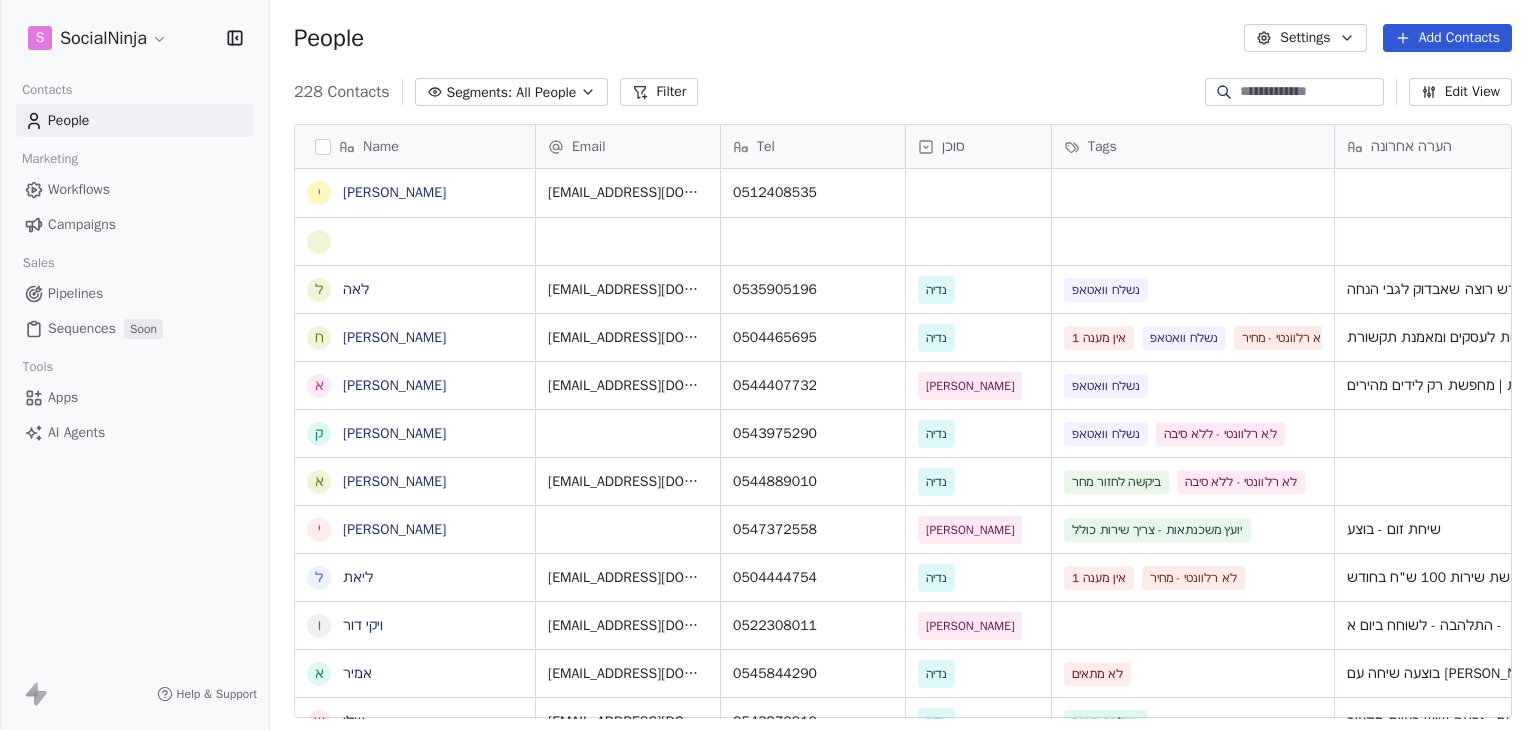 scroll, scrollTop: 16, scrollLeft: 16, axis: both 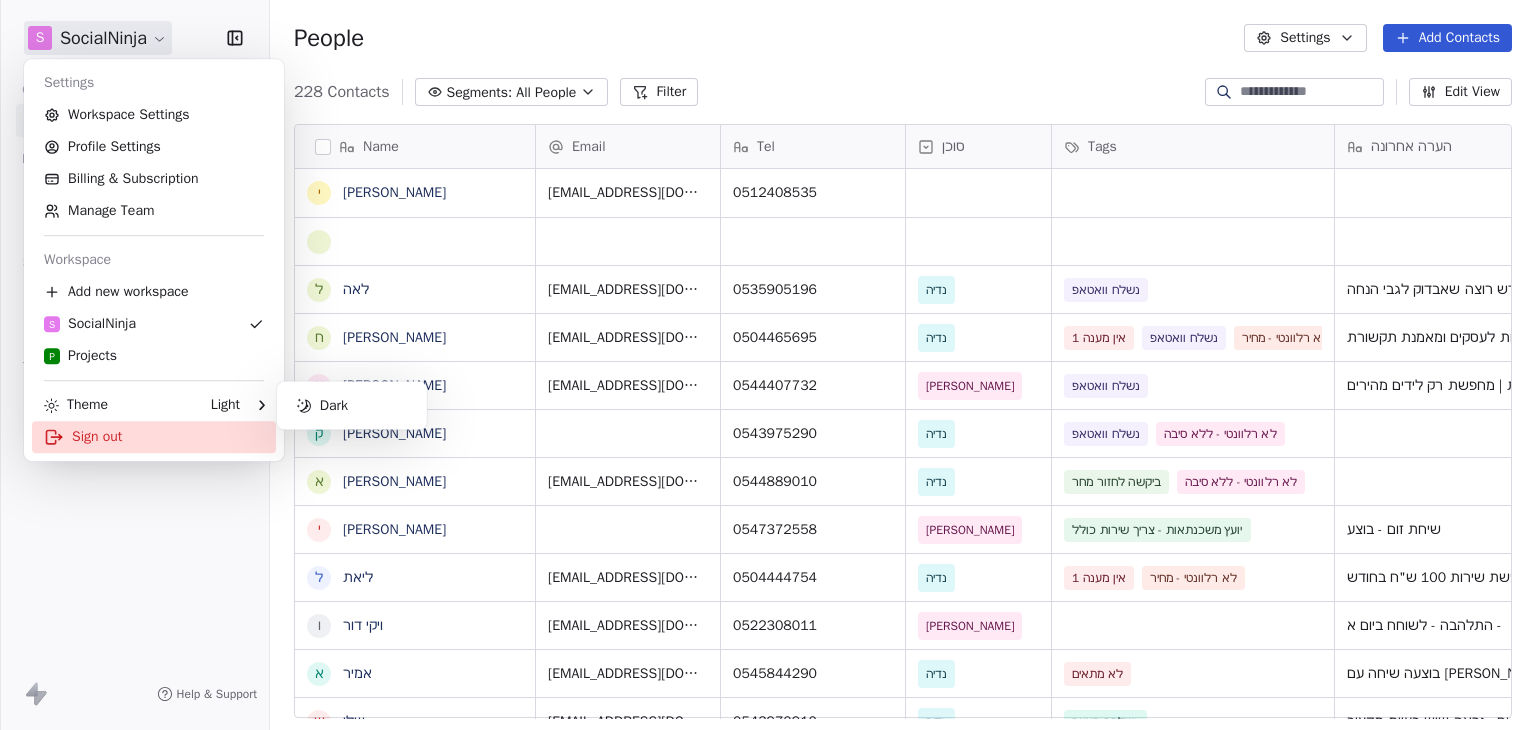 click on "Sign out" at bounding box center (154, 437) 